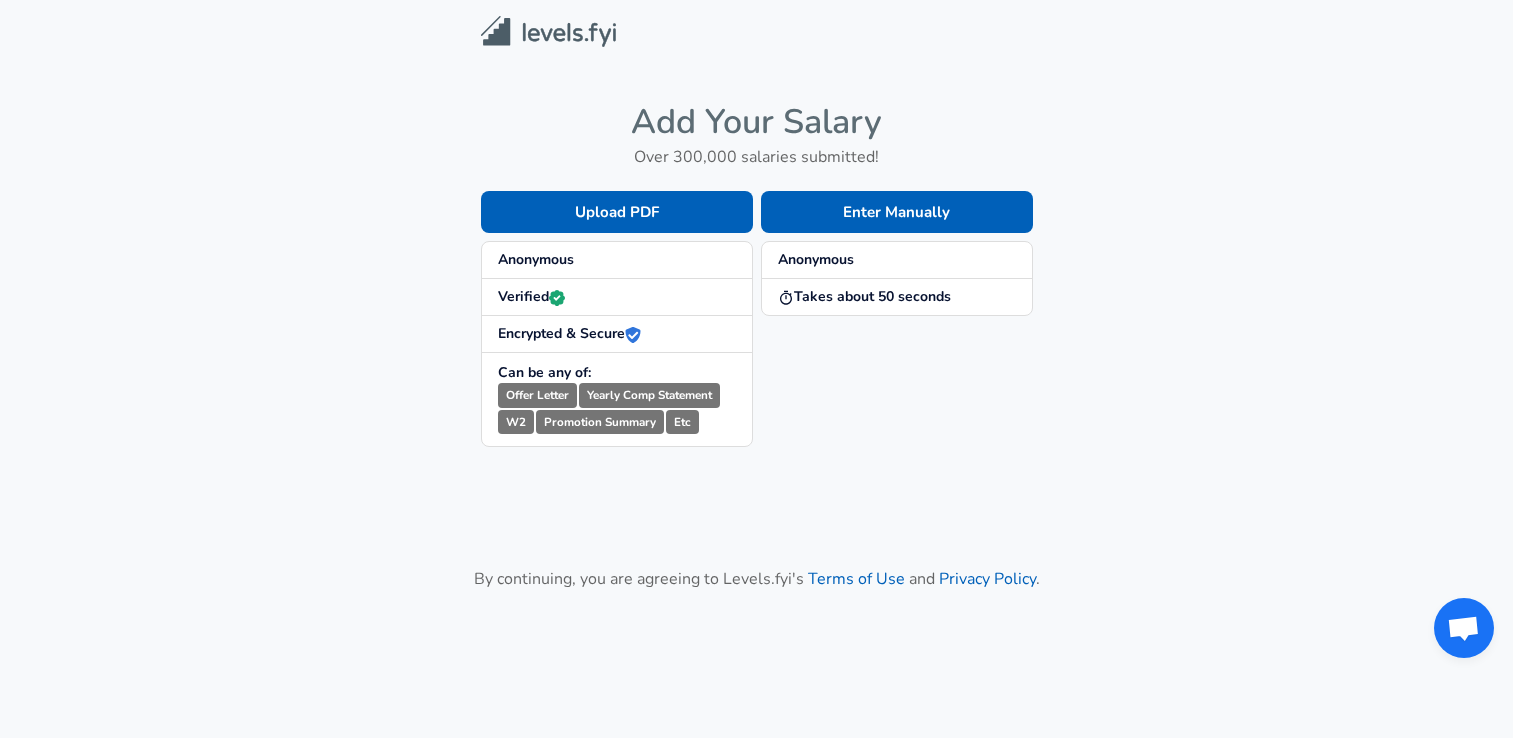scroll, scrollTop: 0, scrollLeft: 0, axis: both 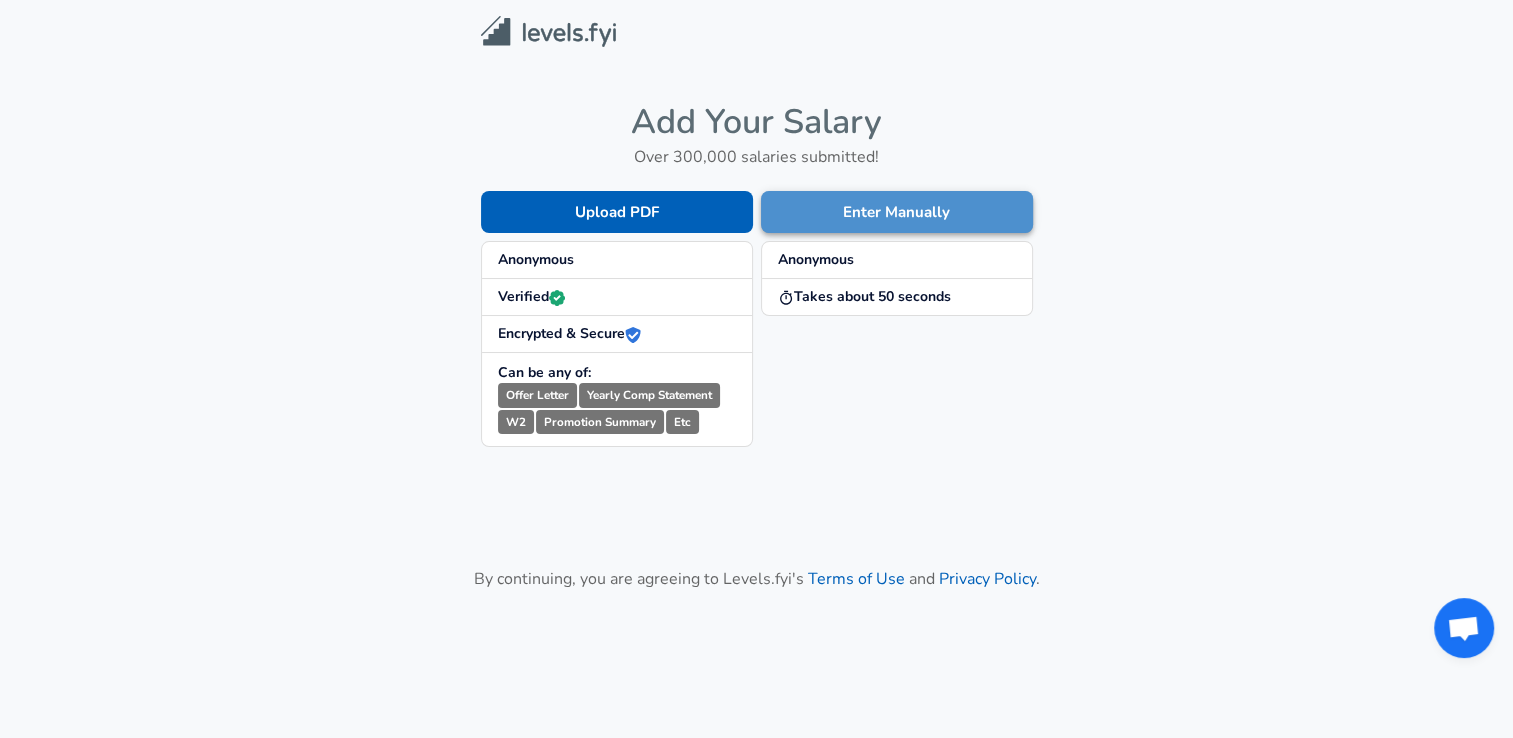 click on "Enter Manually" at bounding box center [897, 212] 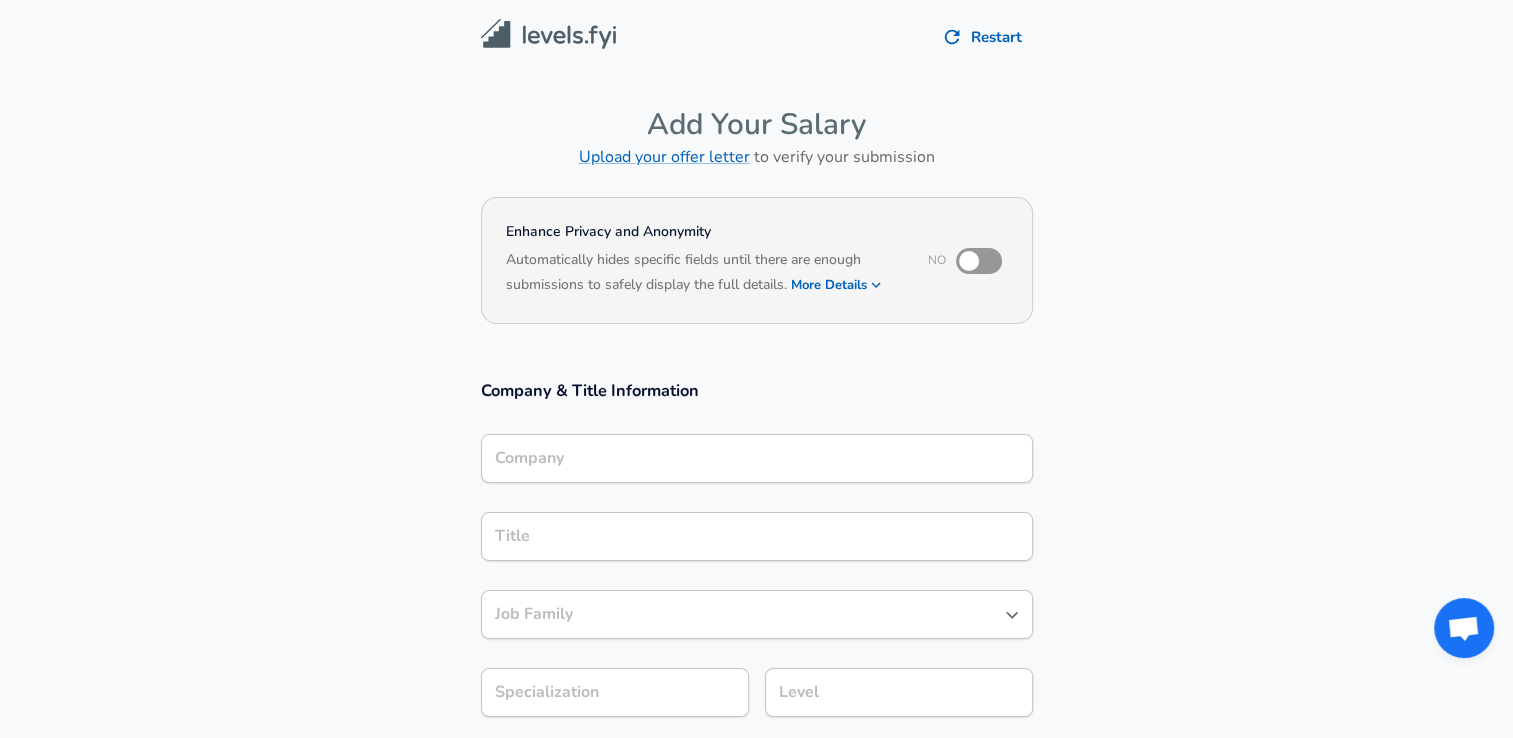 scroll, scrollTop: 263, scrollLeft: 0, axis: vertical 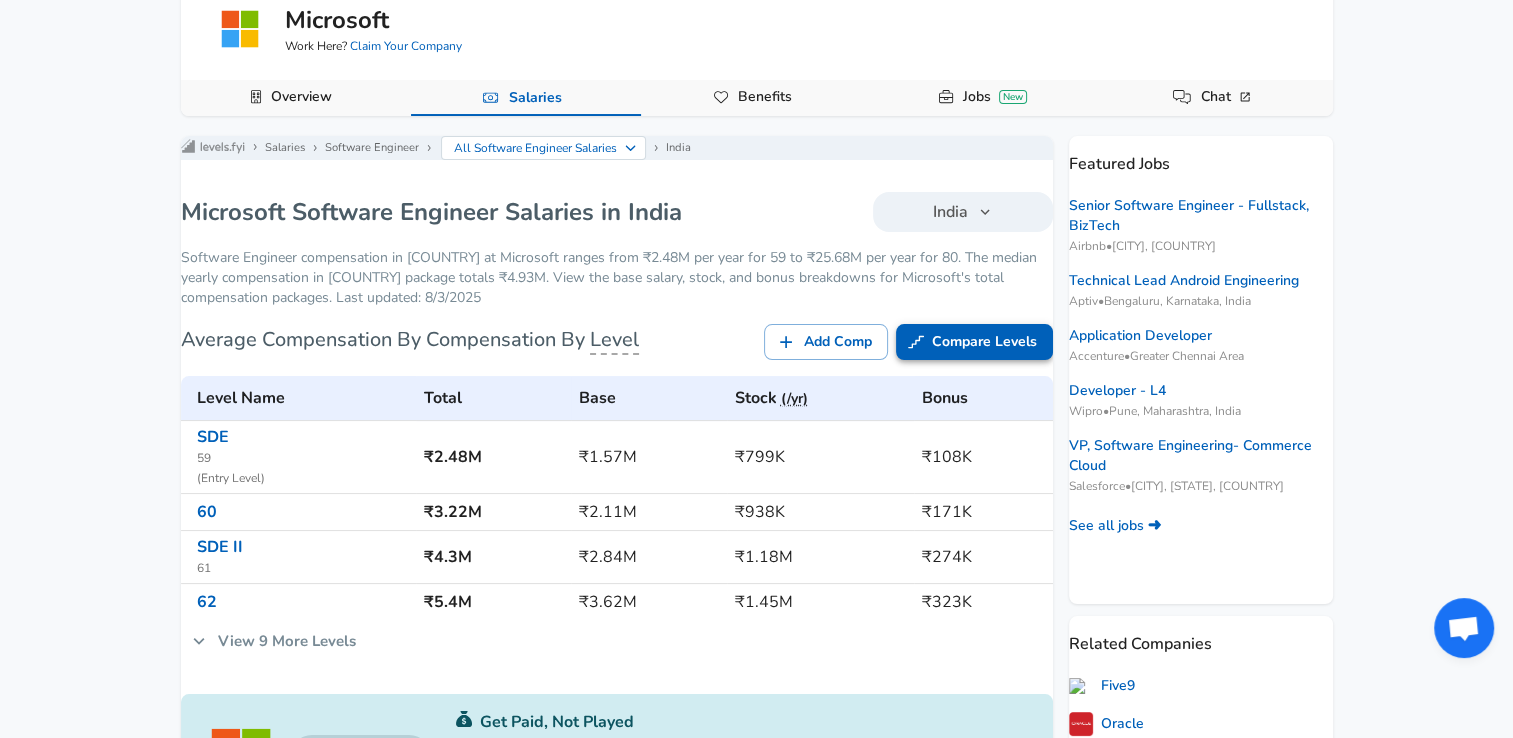 click on "Compare Levels" at bounding box center (974, 342) 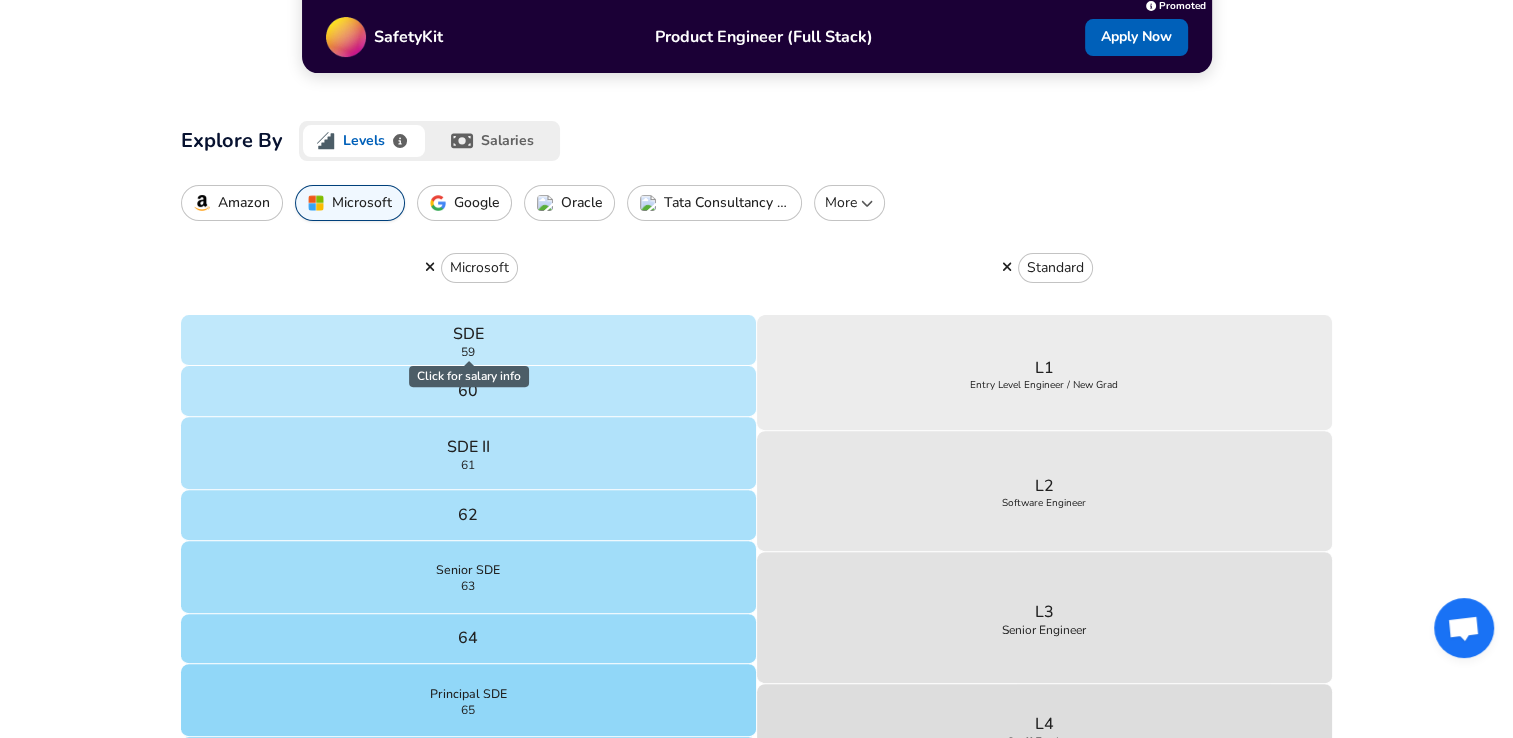 scroll, scrollTop: 561, scrollLeft: 0, axis: vertical 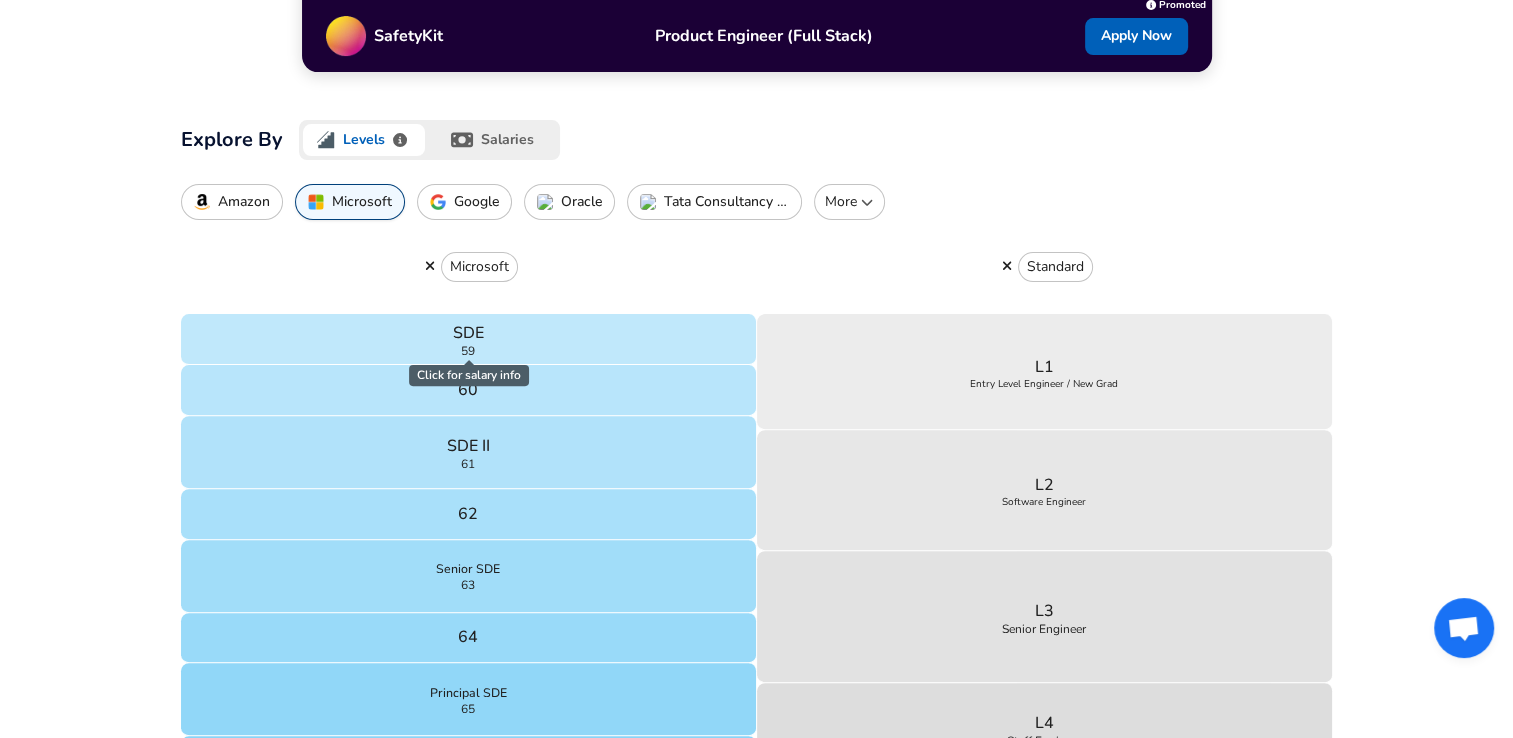 click on "salaries" at bounding box center [494, 140] 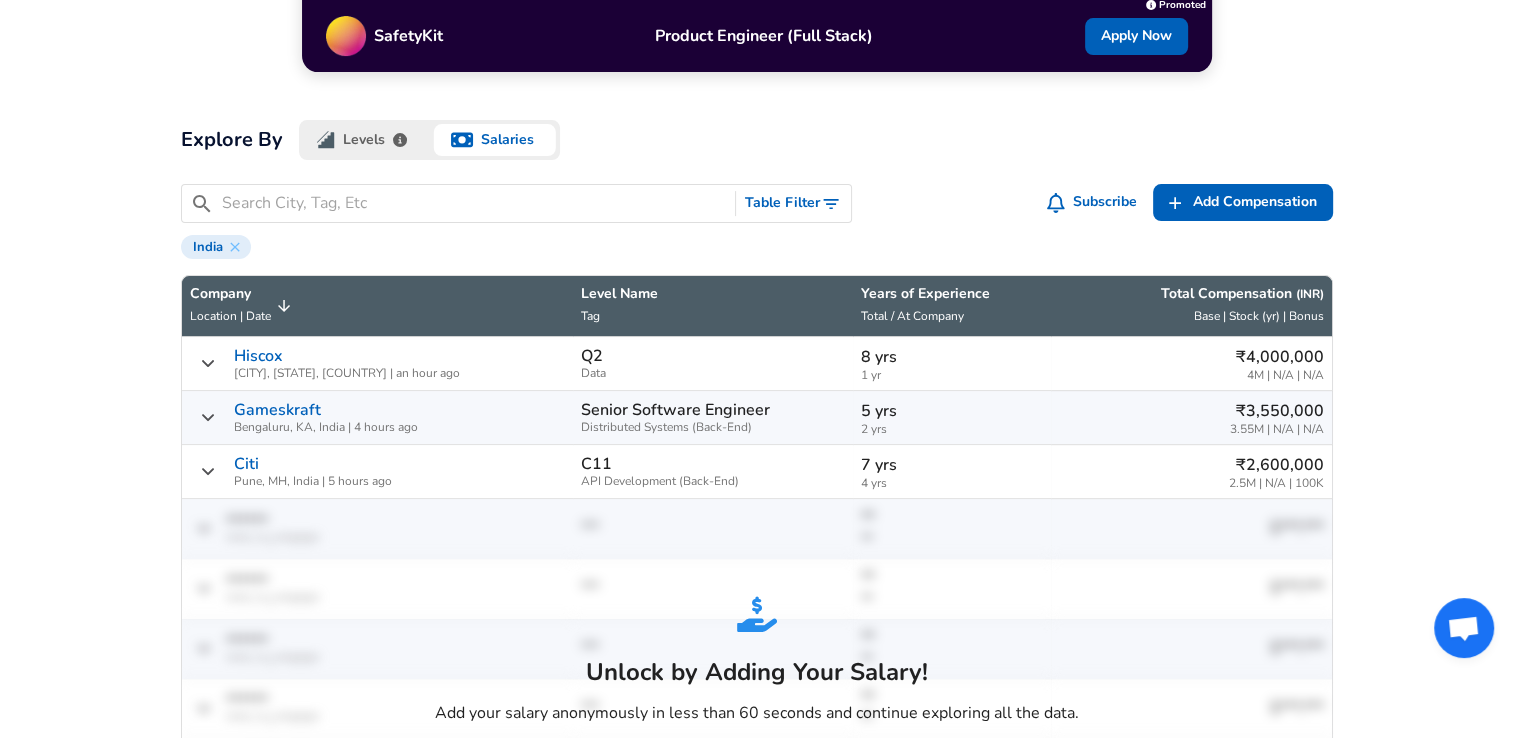 click on "Levels" at bounding box center [364, 140] 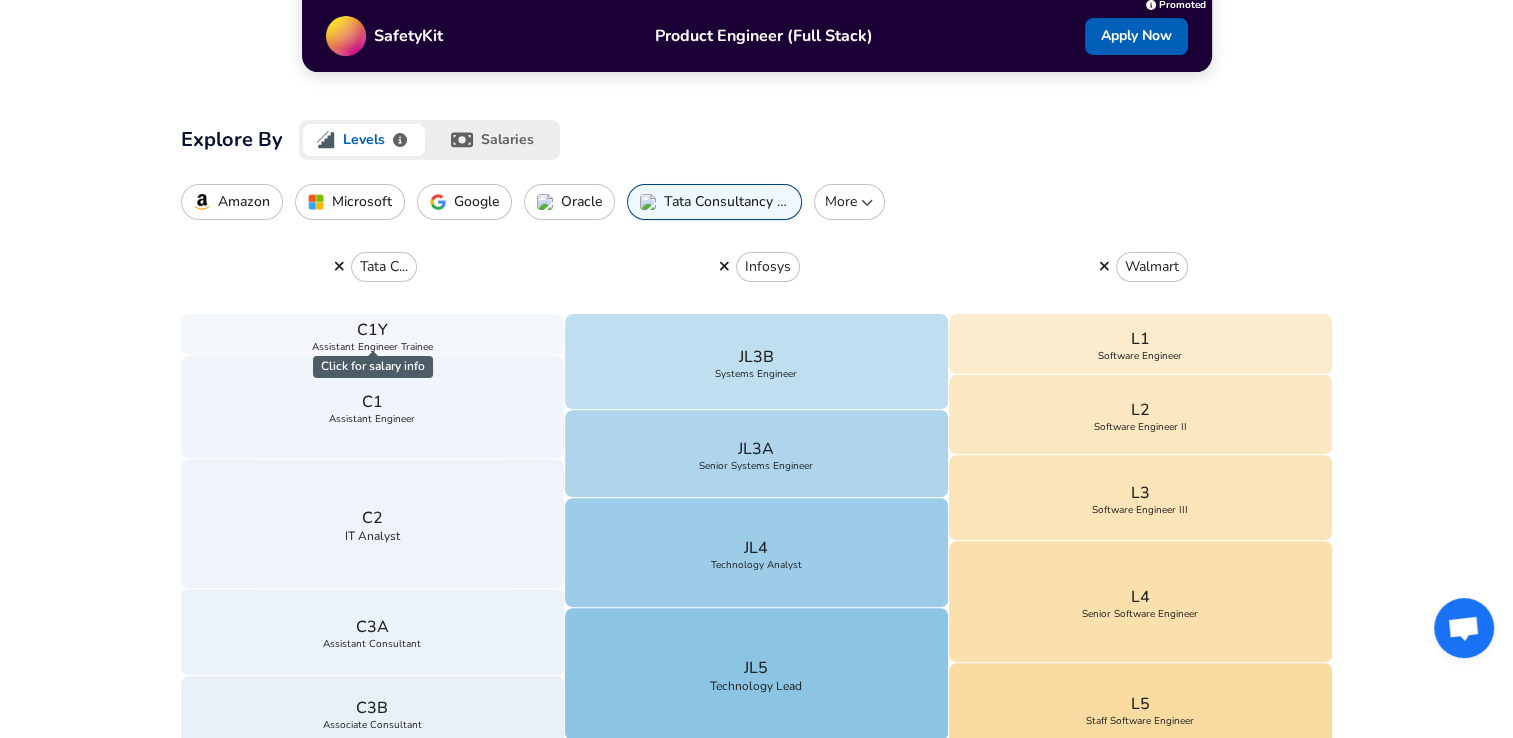 click 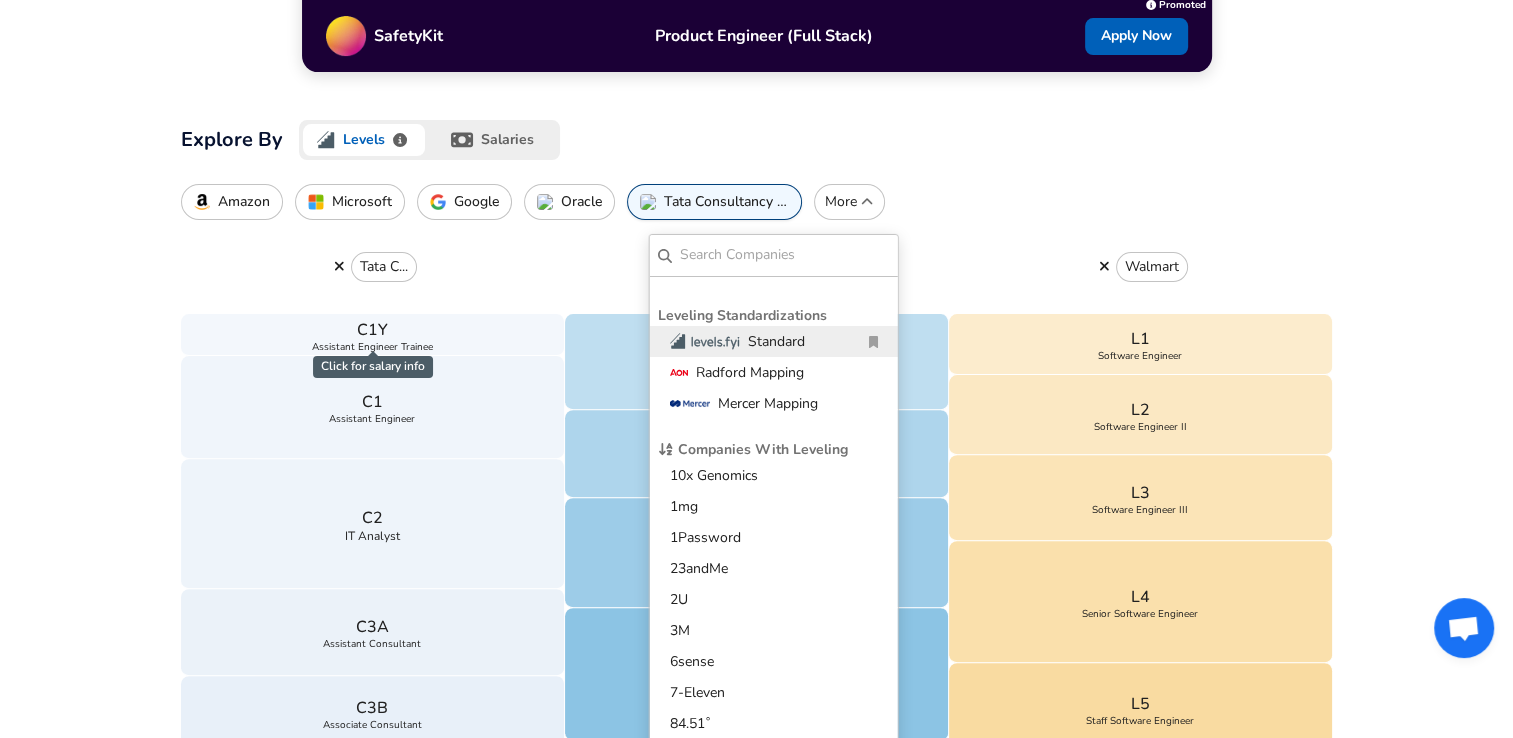 click at bounding box center [785, 255] 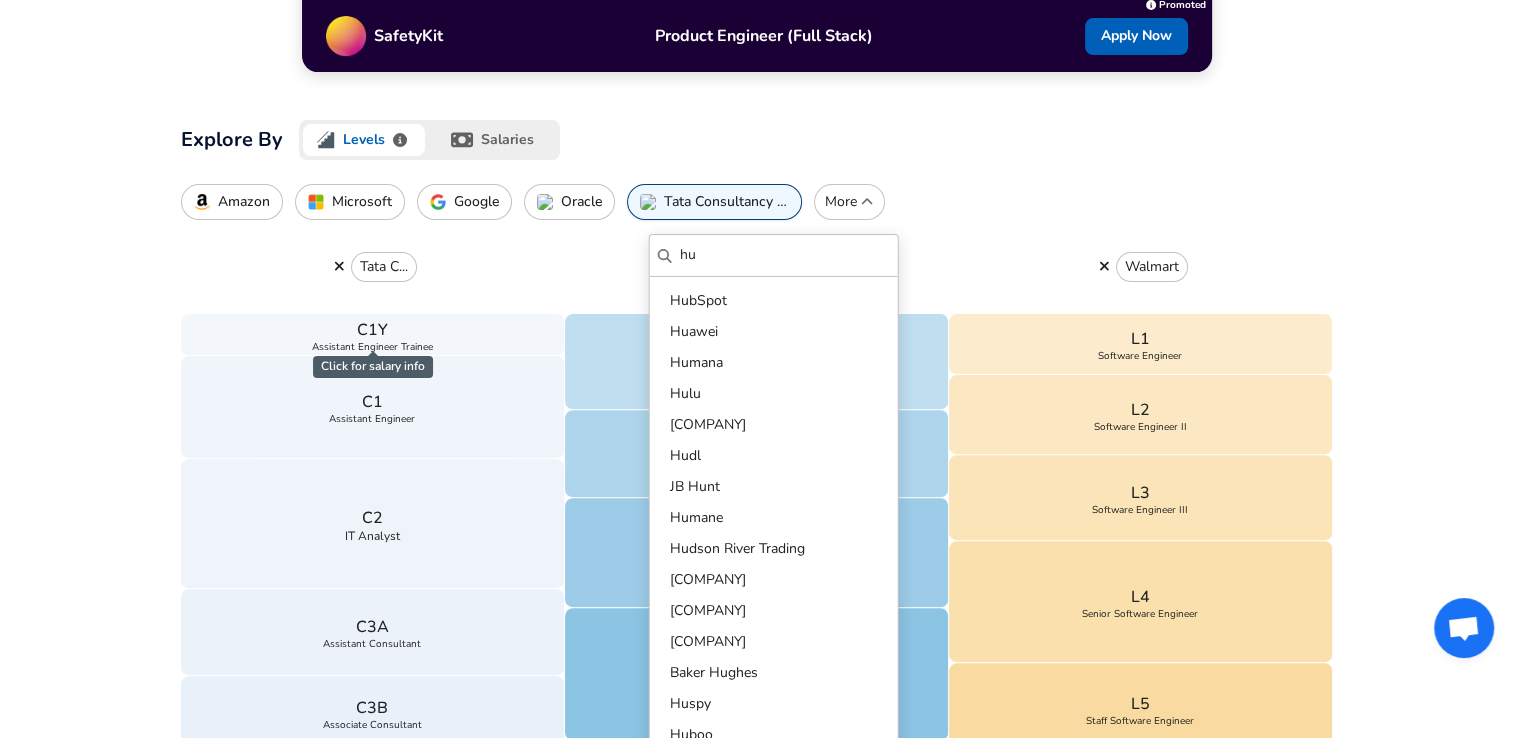 type on "h" 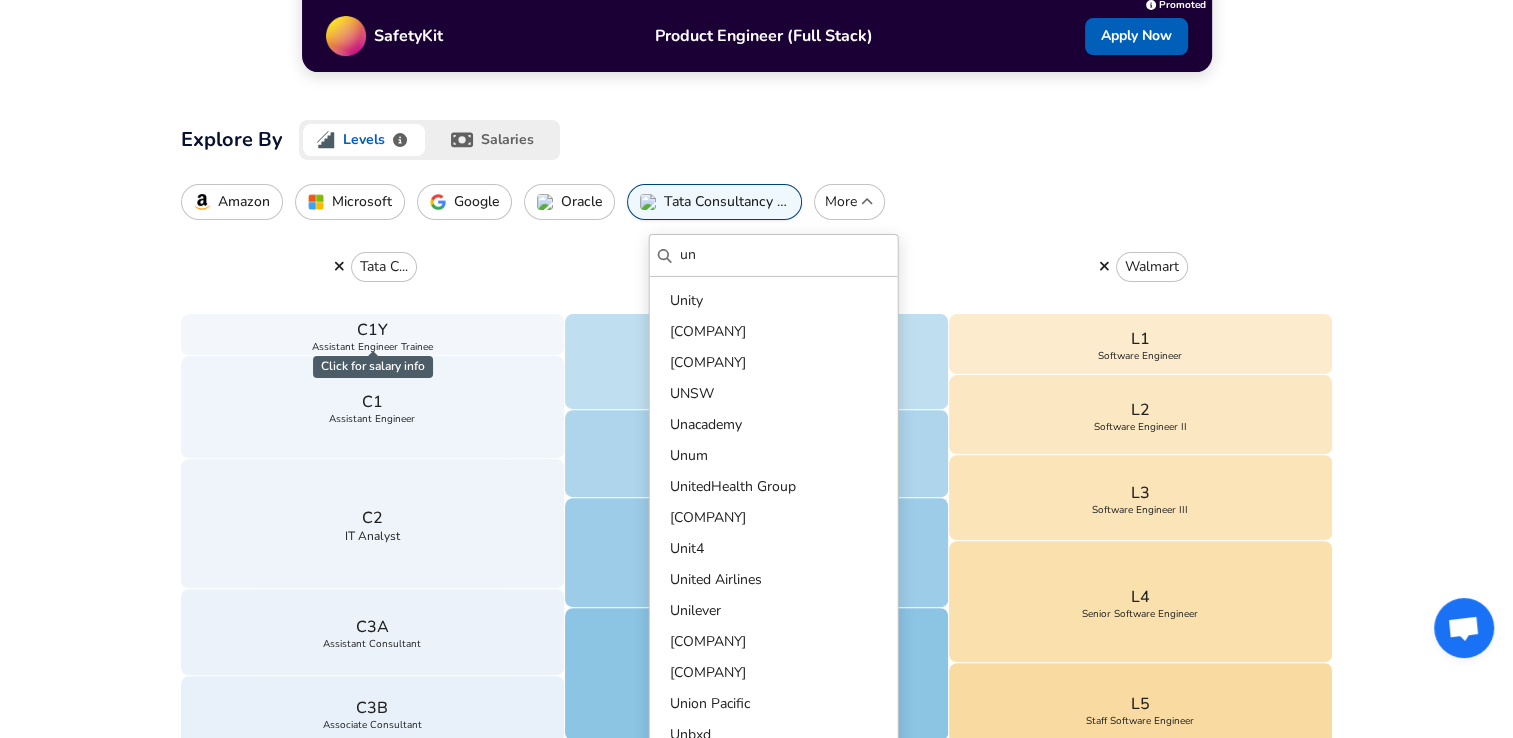 type on "u" 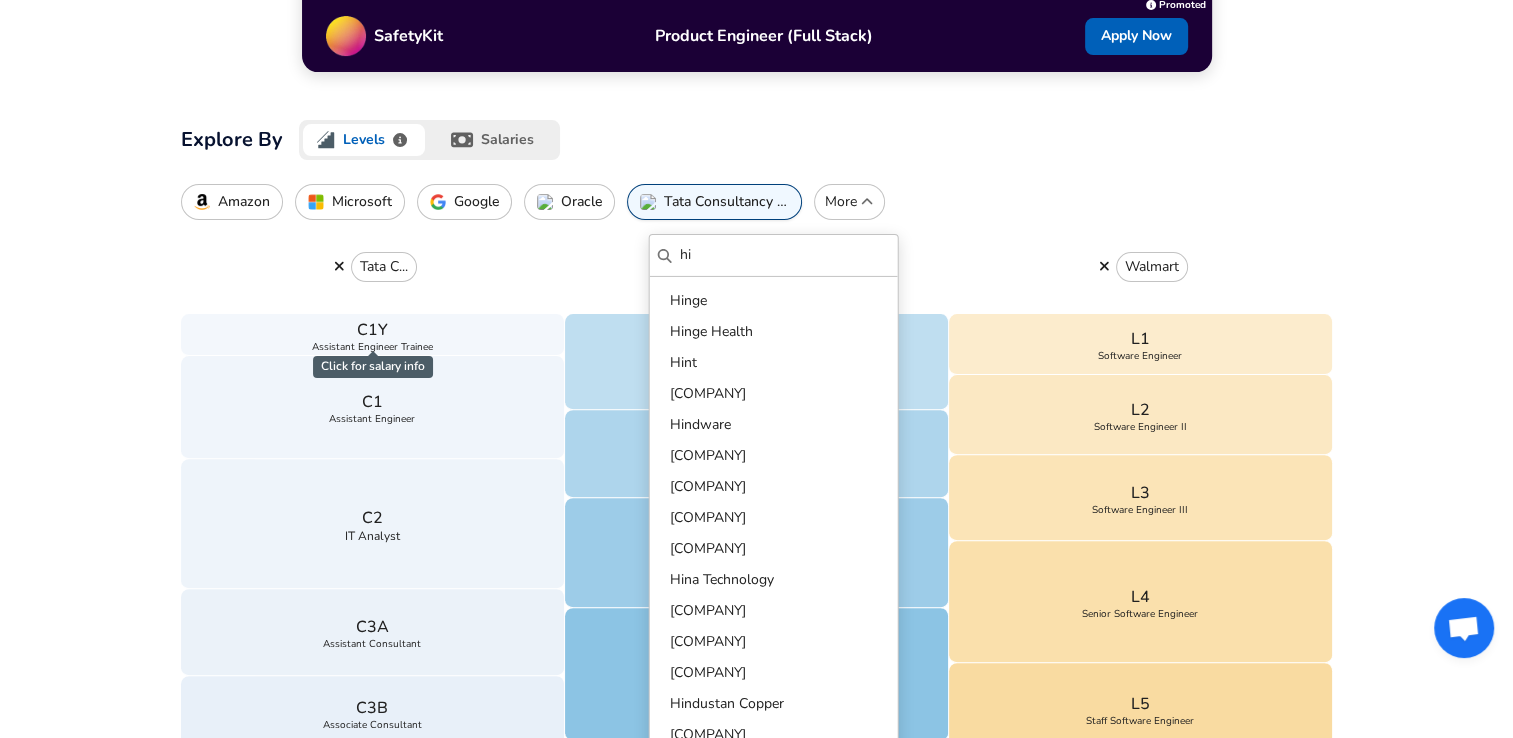 type on "h" 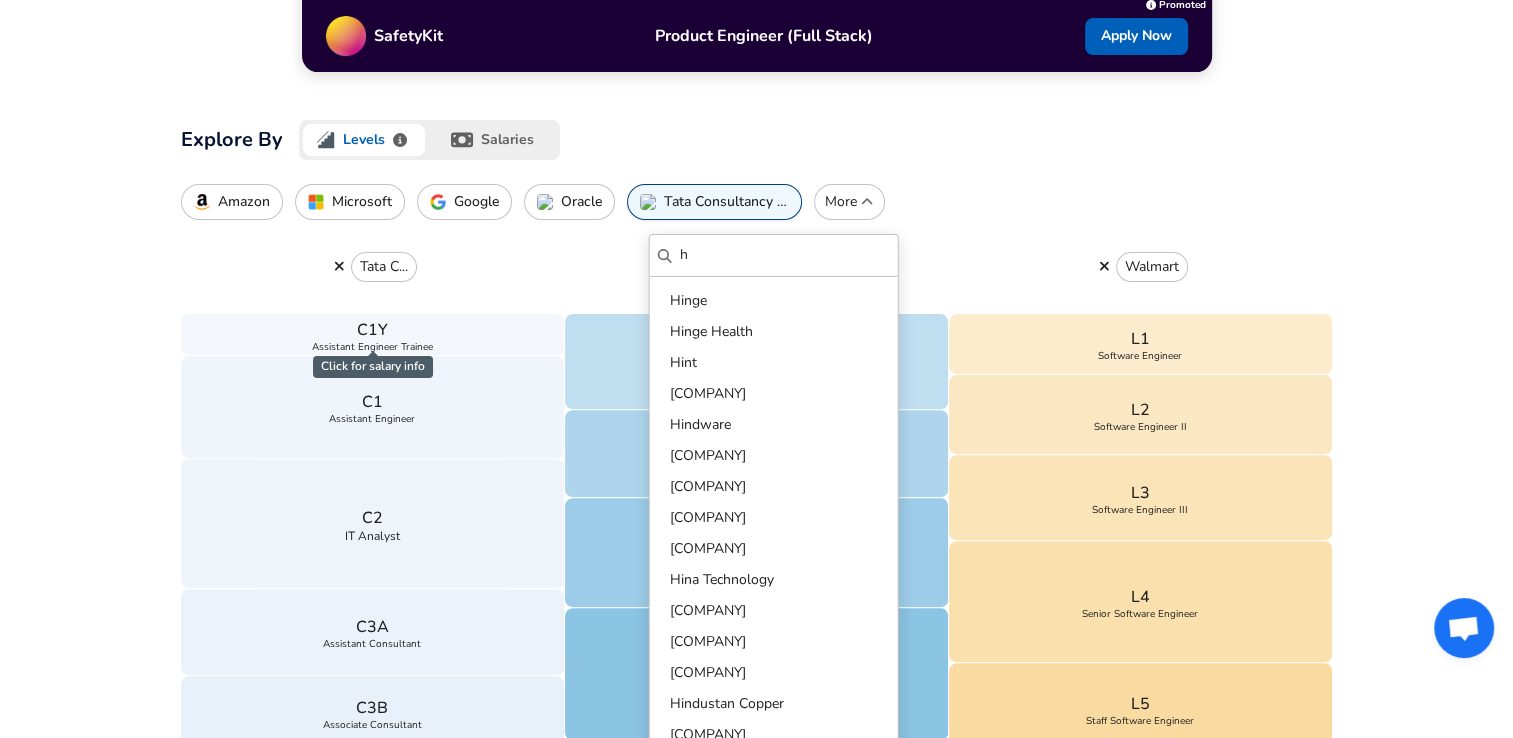 type 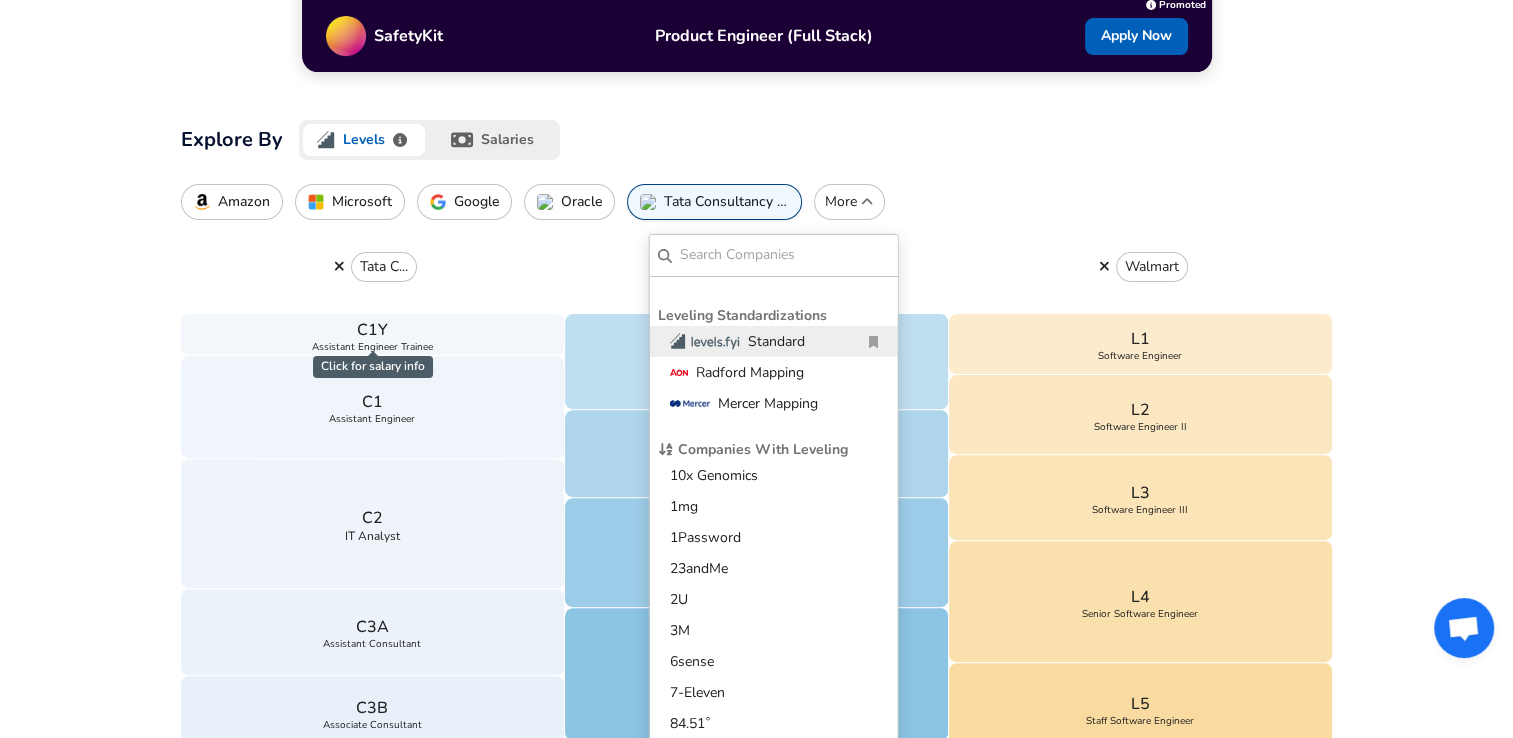 click on "Google" at bounding box center [476, 202] 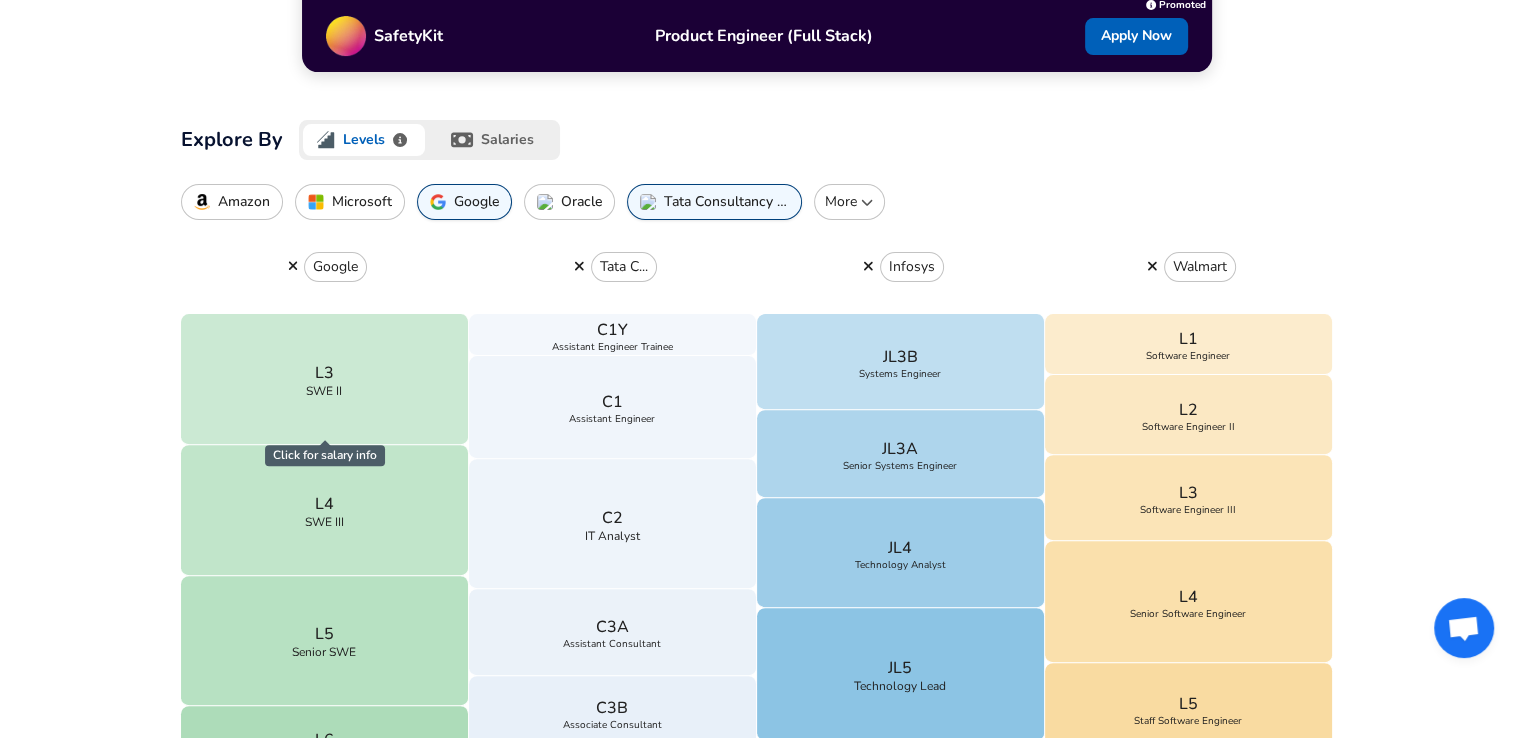 click on "salaries" at bounding box center (494, 140) 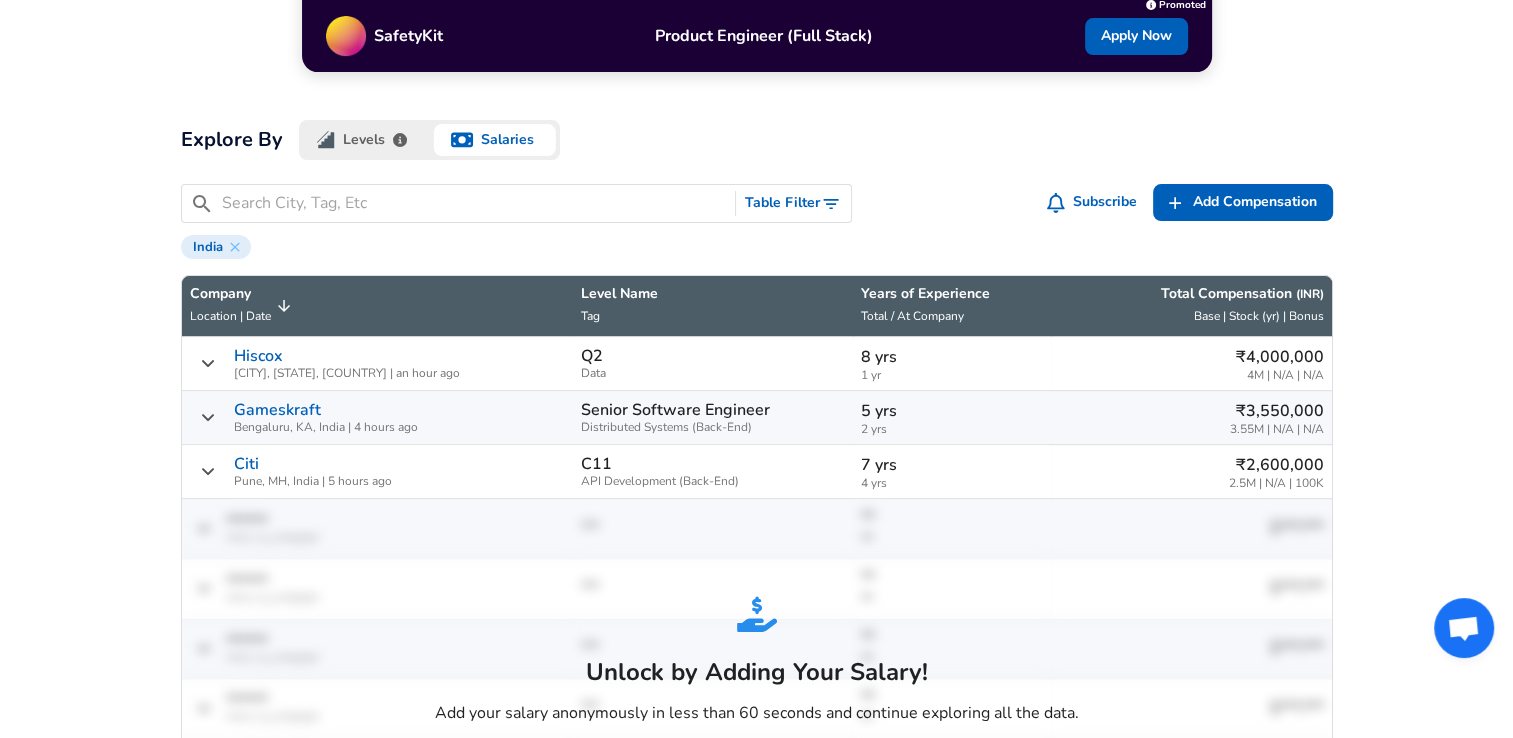 click on "Levels" at bounding box center (364, 140) 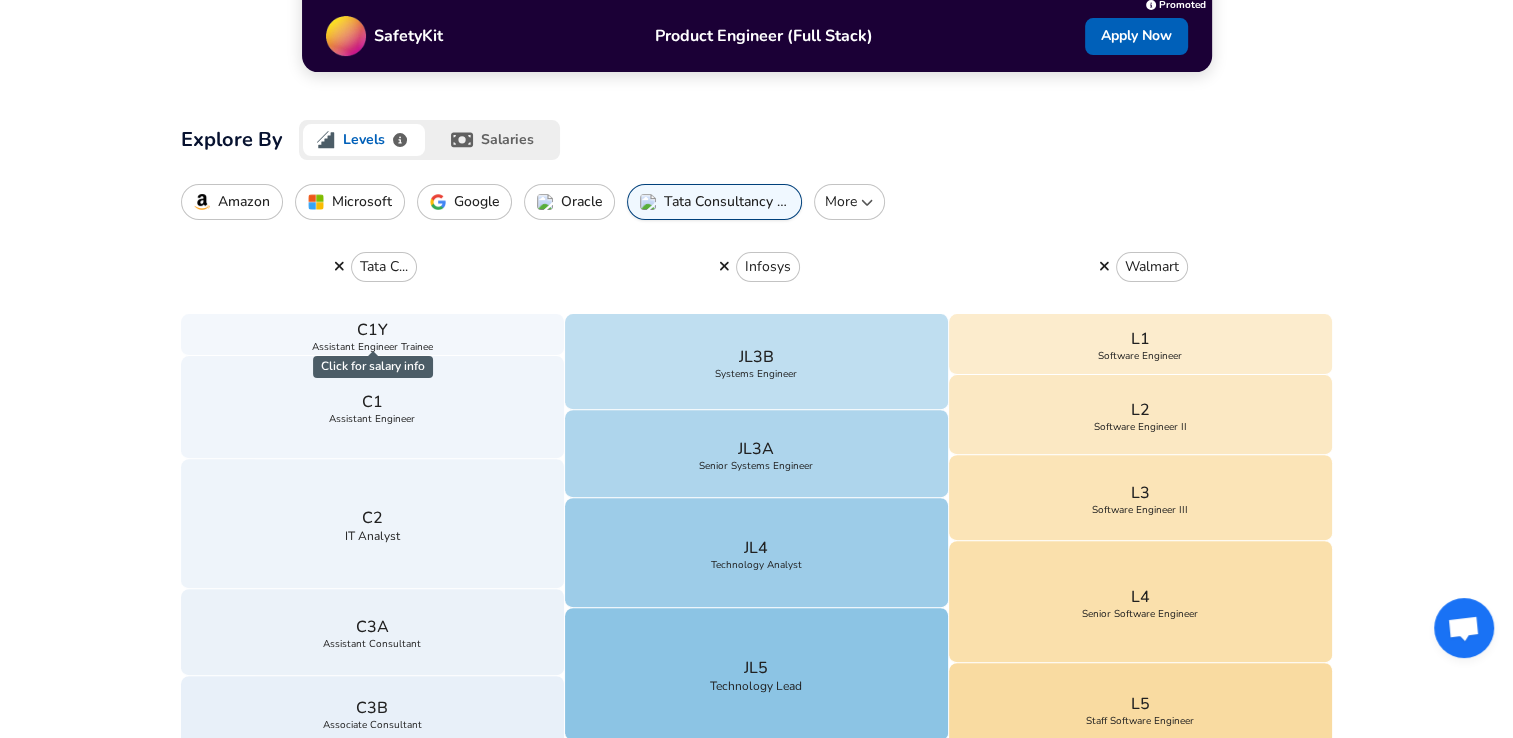 click on "Microsoft" at bounding box center [362, 202] 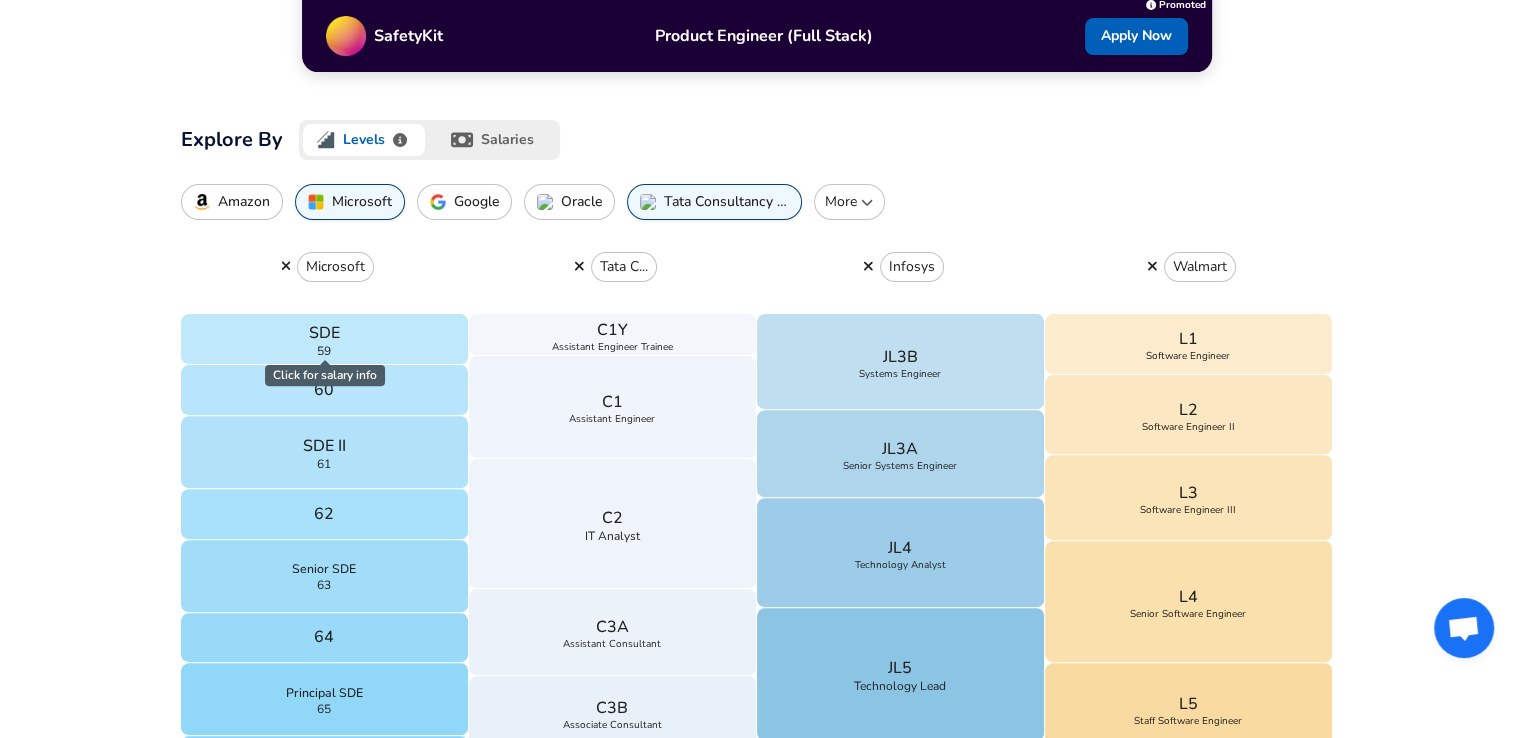 click 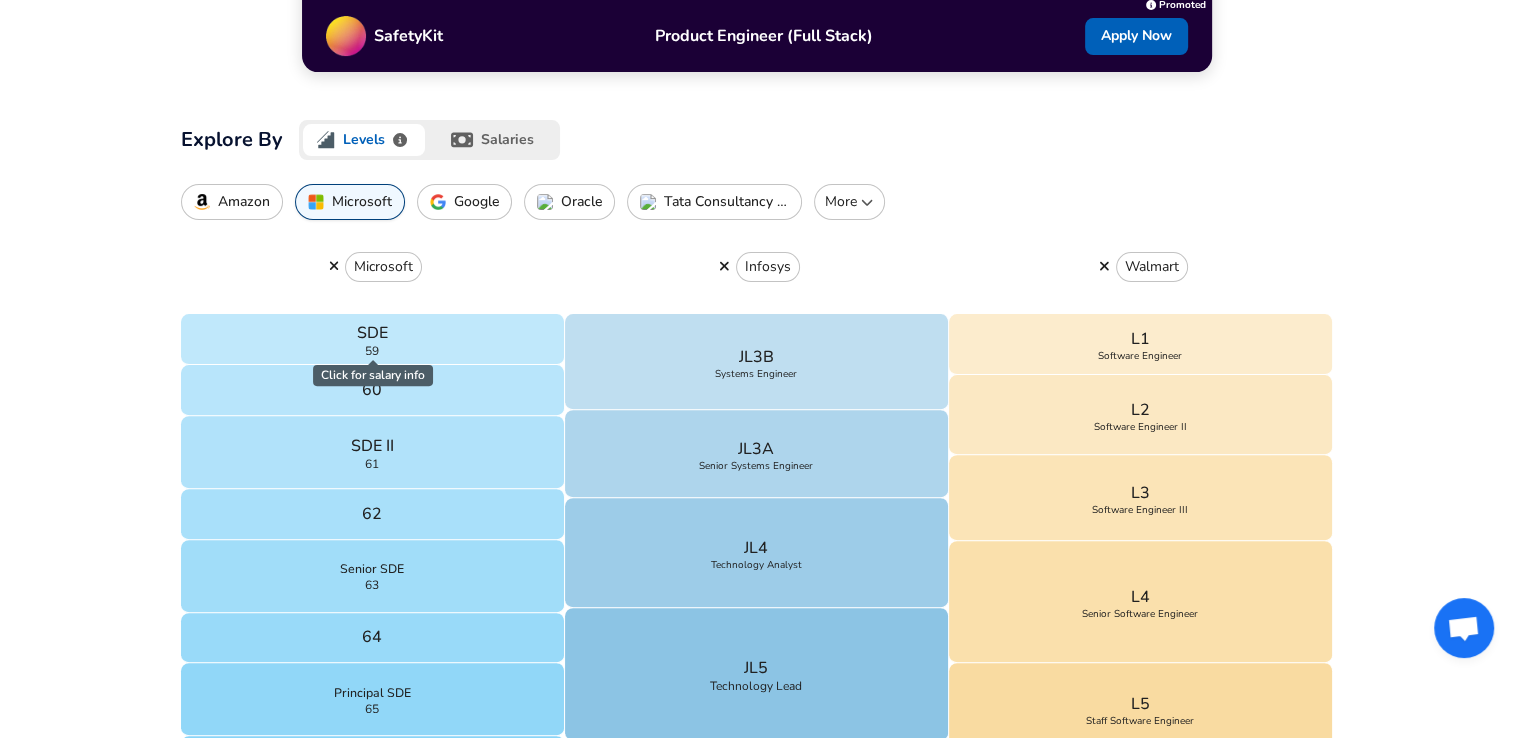 click 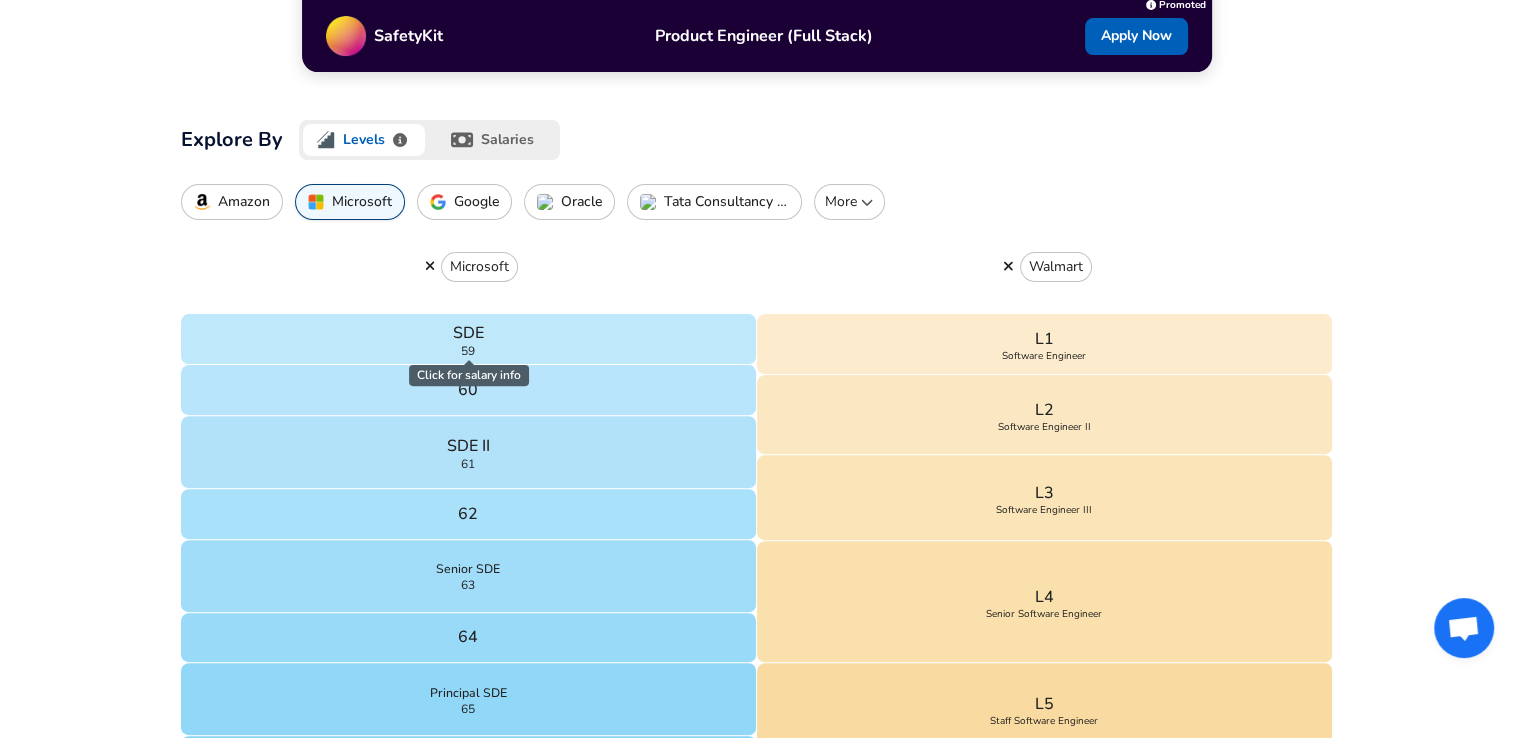 click on "Google" at bounding box center (476, 202) 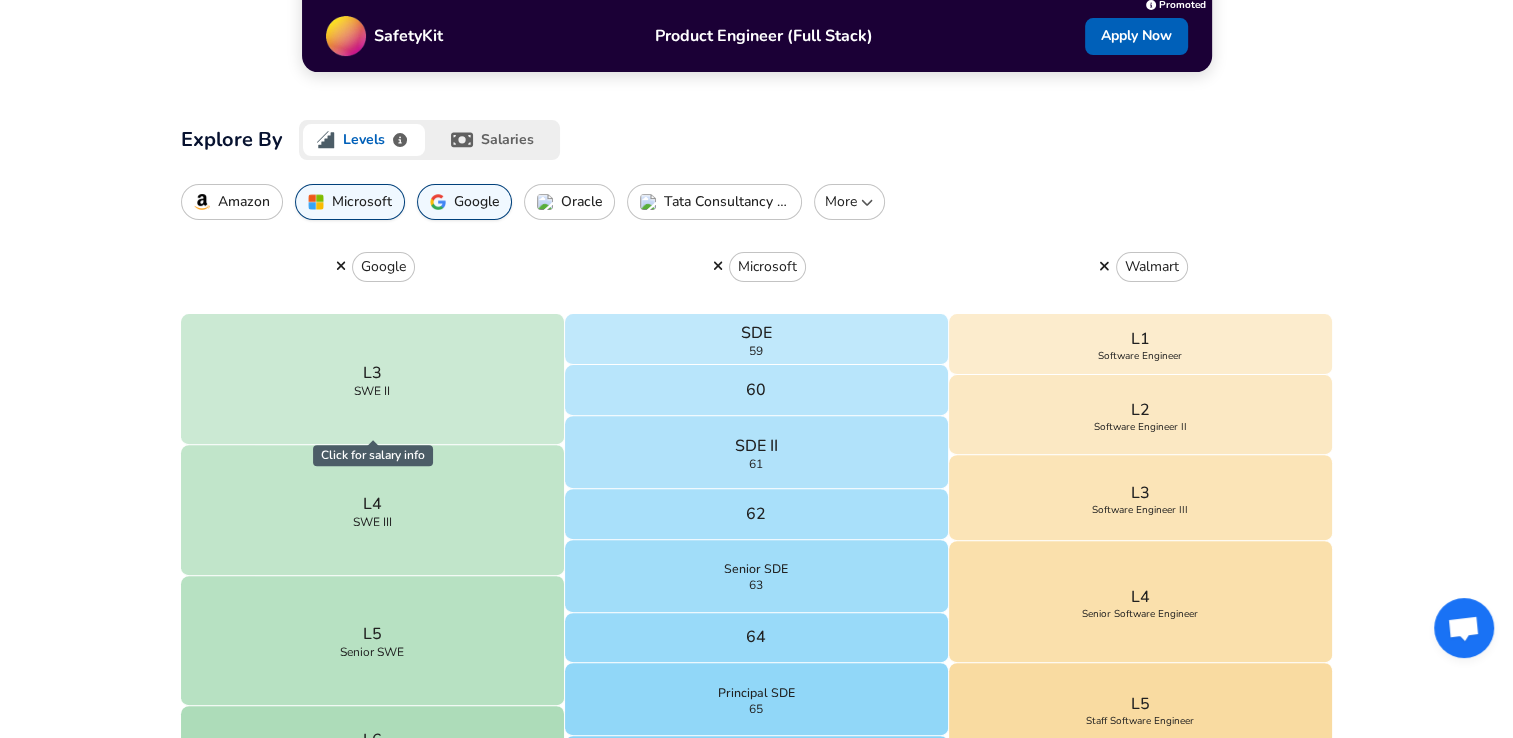 click 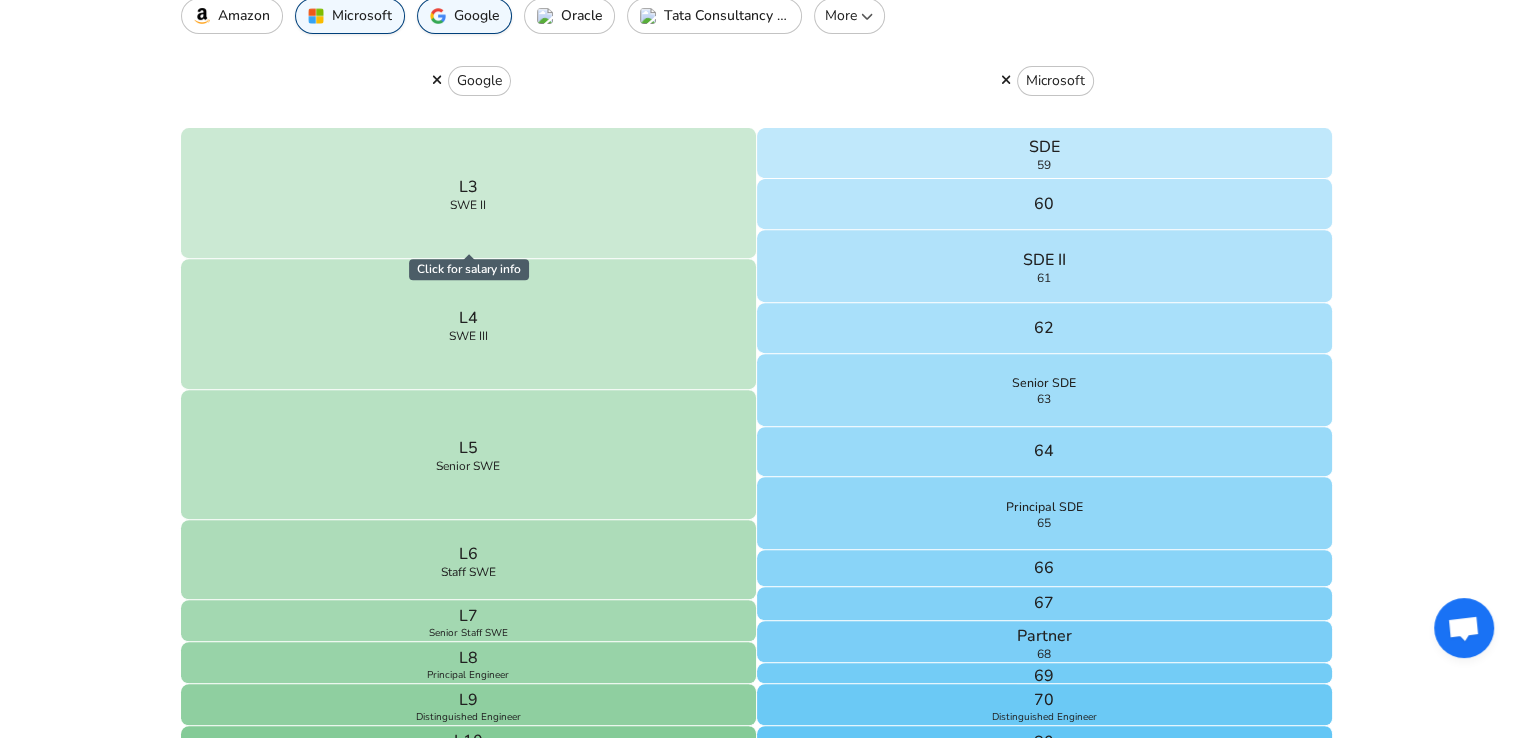 scroll, scrollTop: 748, scrollLeft: 0, axis: vertical 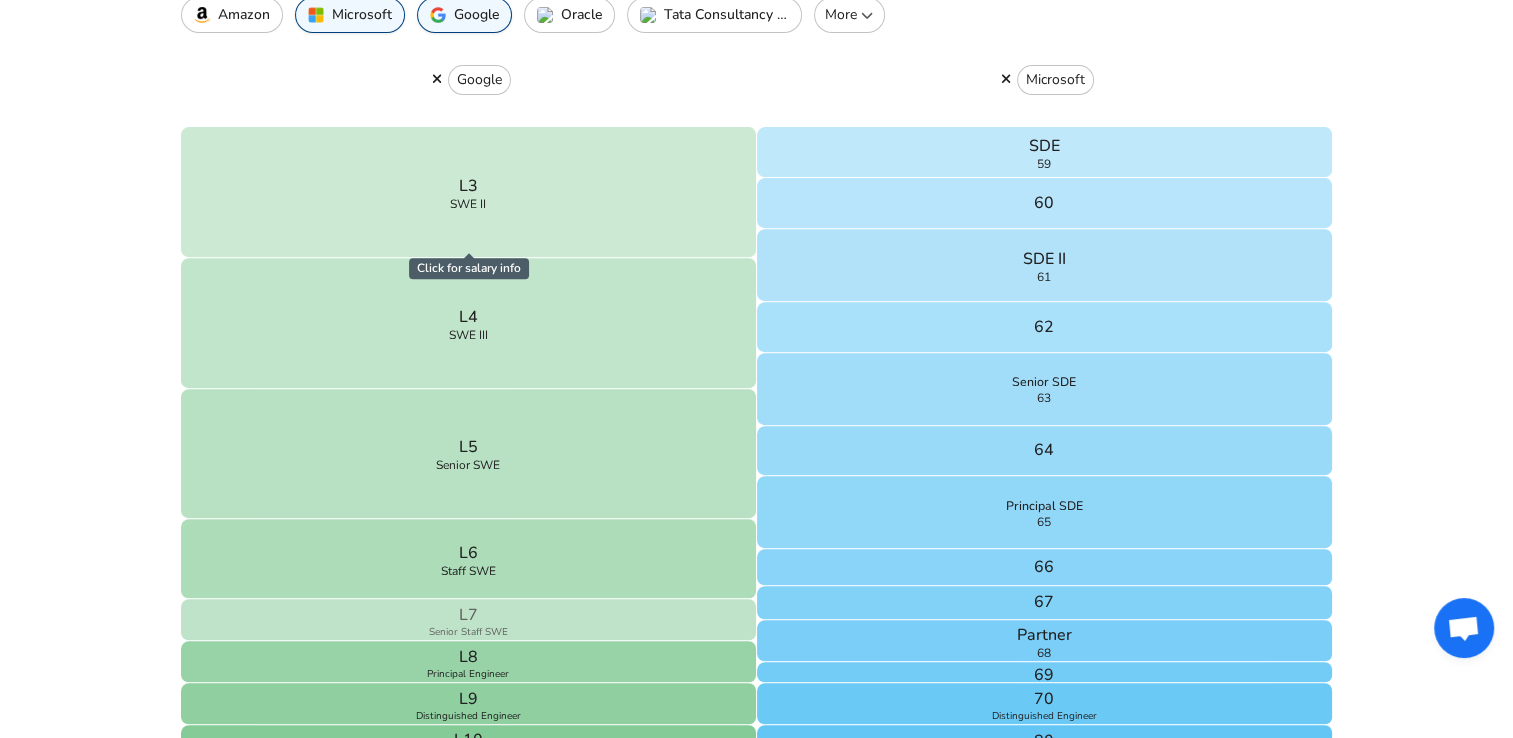 click on "Senior Staff SWE" at bounding box center [468, 632] 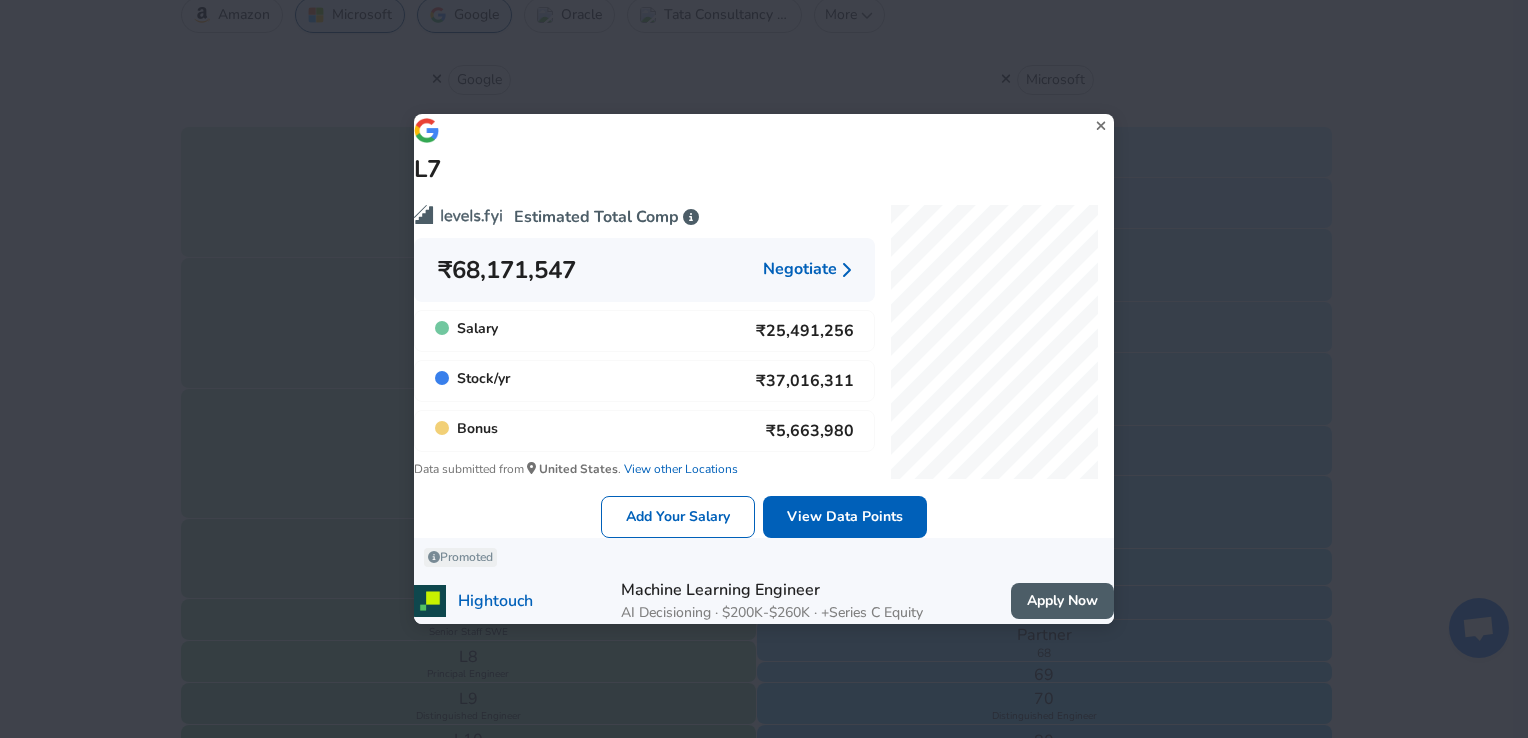 click 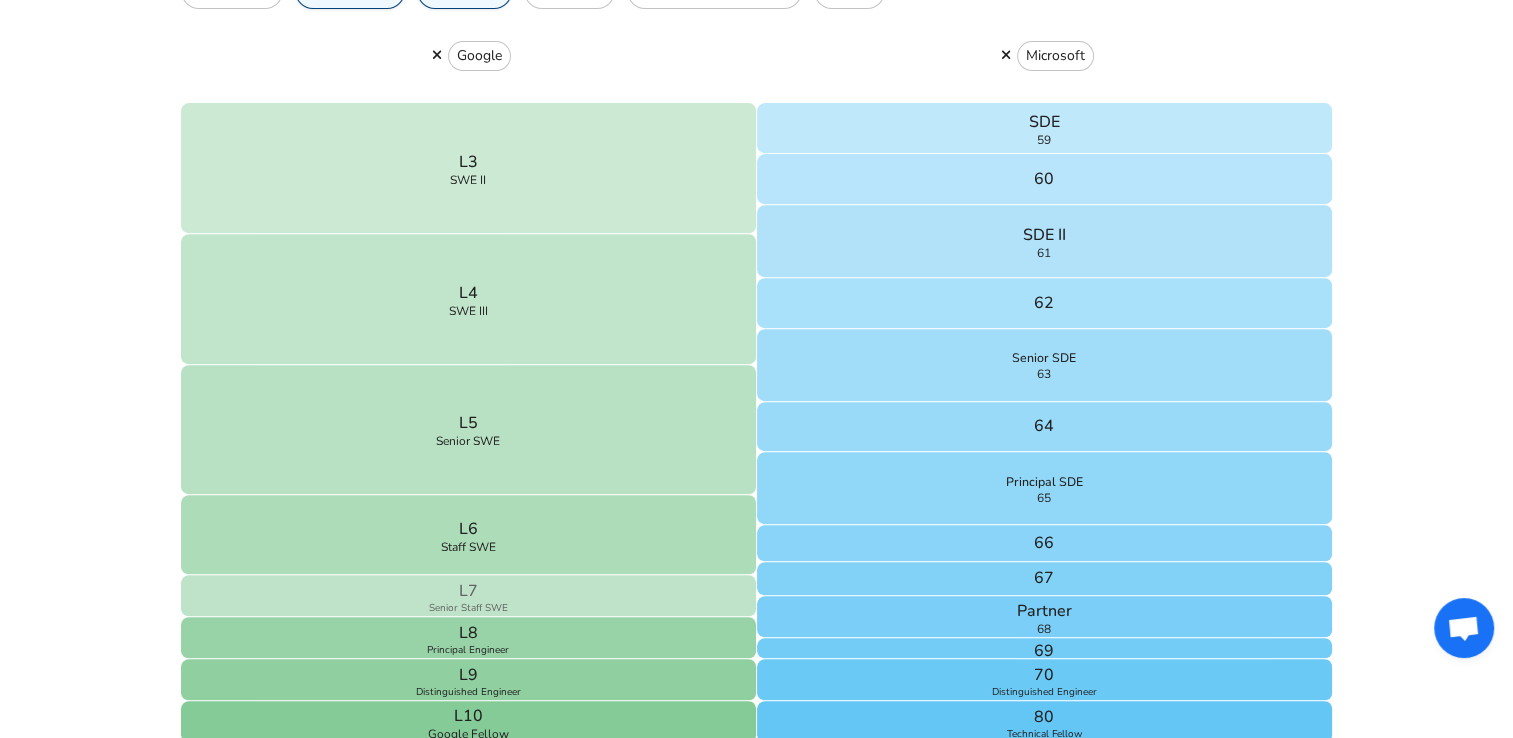 scroll, scrollTop: 775, scrollLeft: 0, axis: vertical 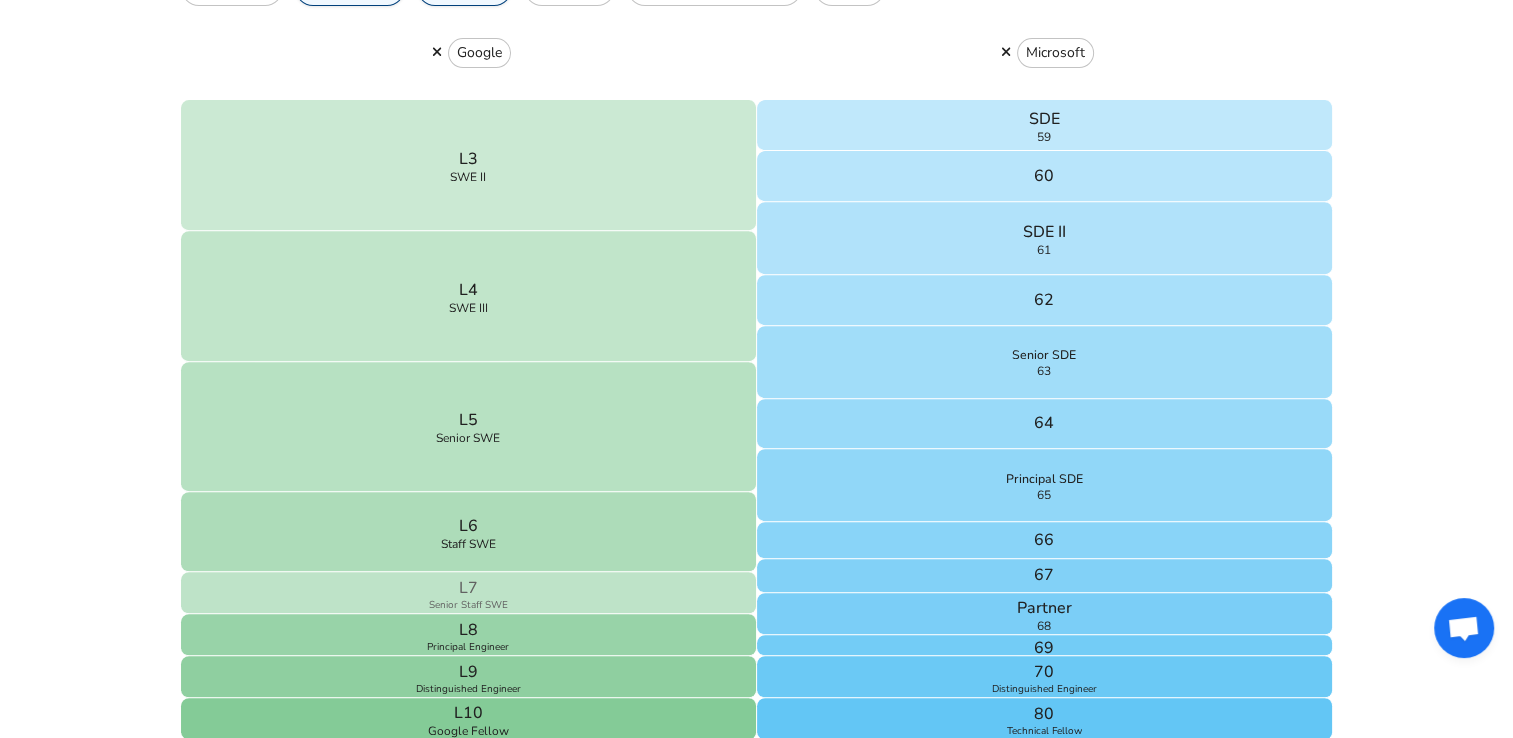 click on "L7 Senior Staff SWE" at bounding box center (469, 593) 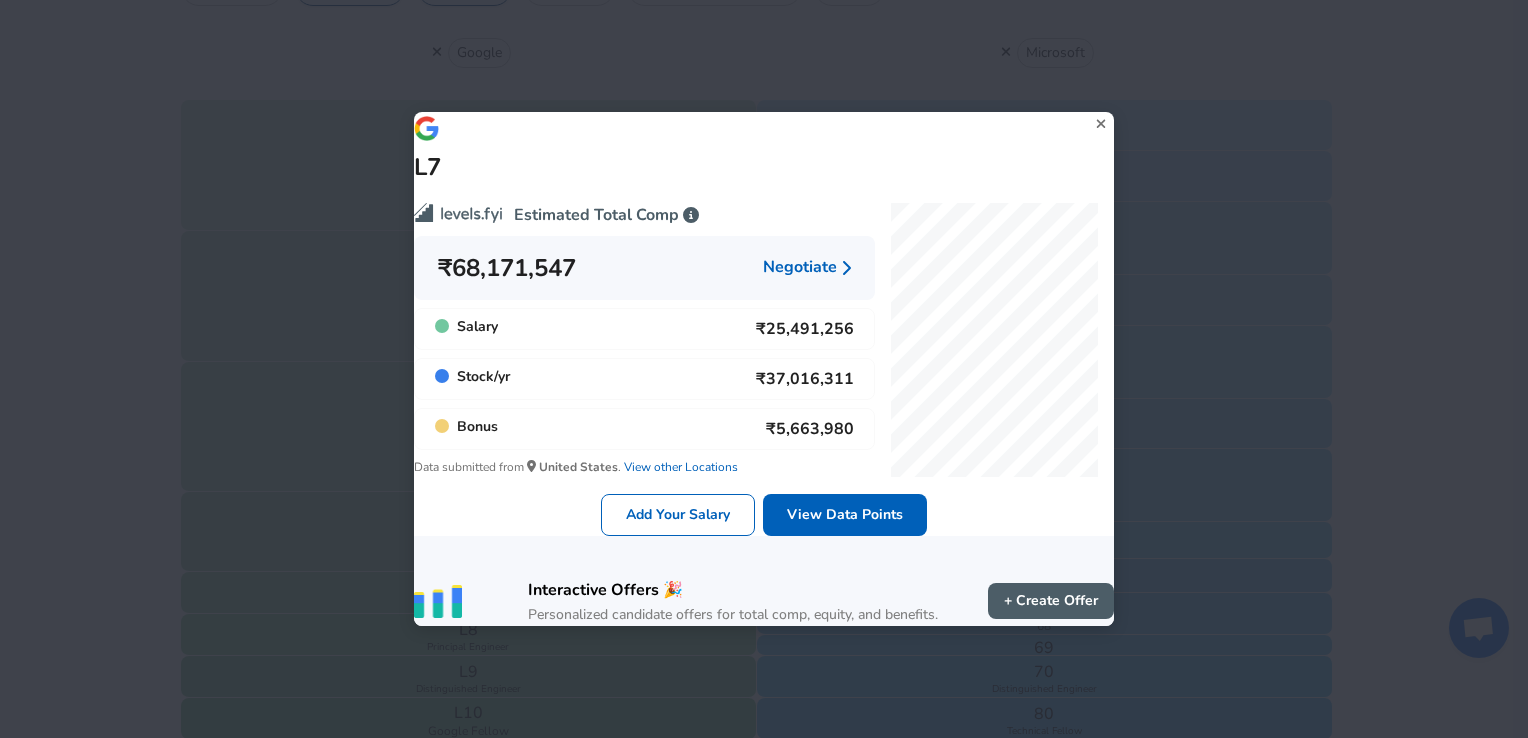 click 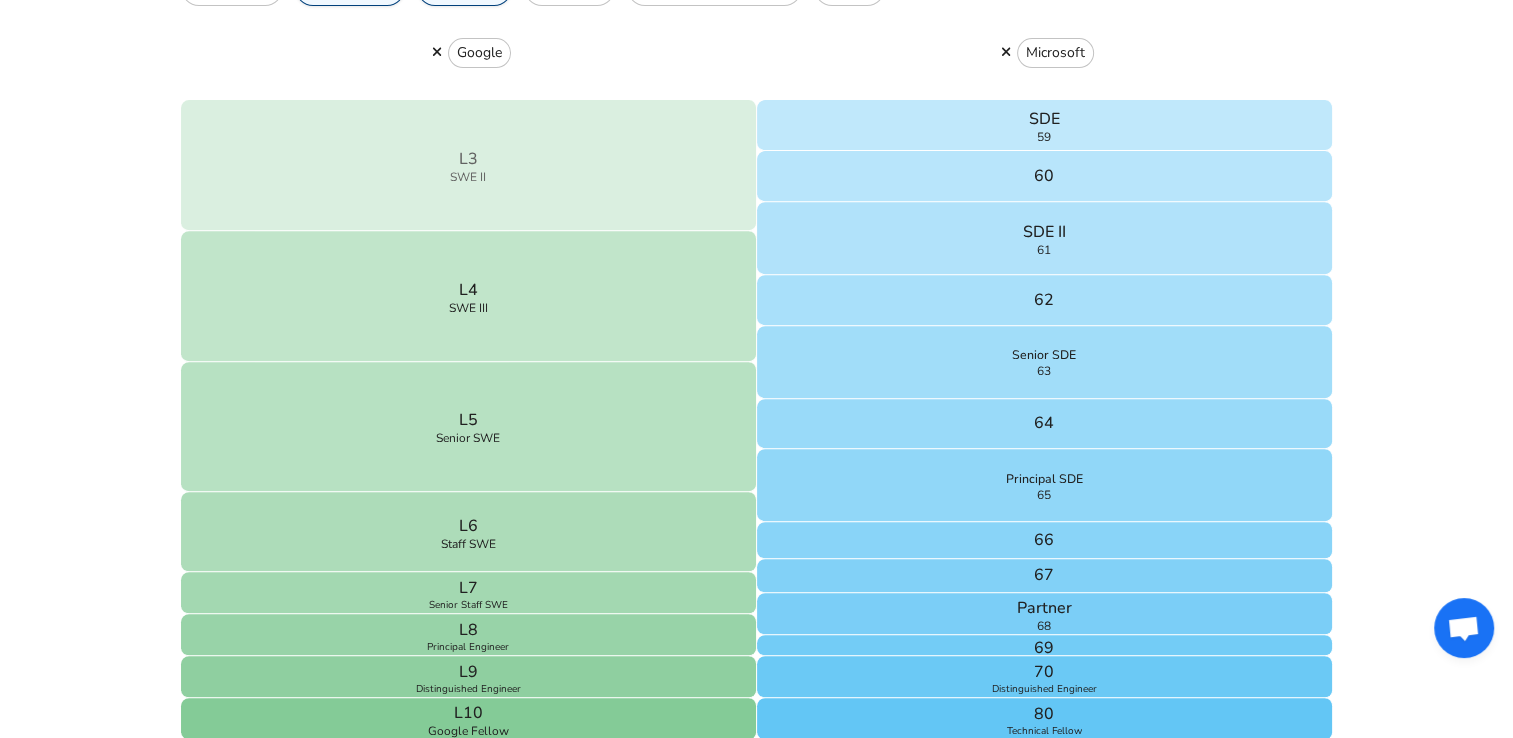 click on "L3 SWE II" at bounding box center [469, 165] 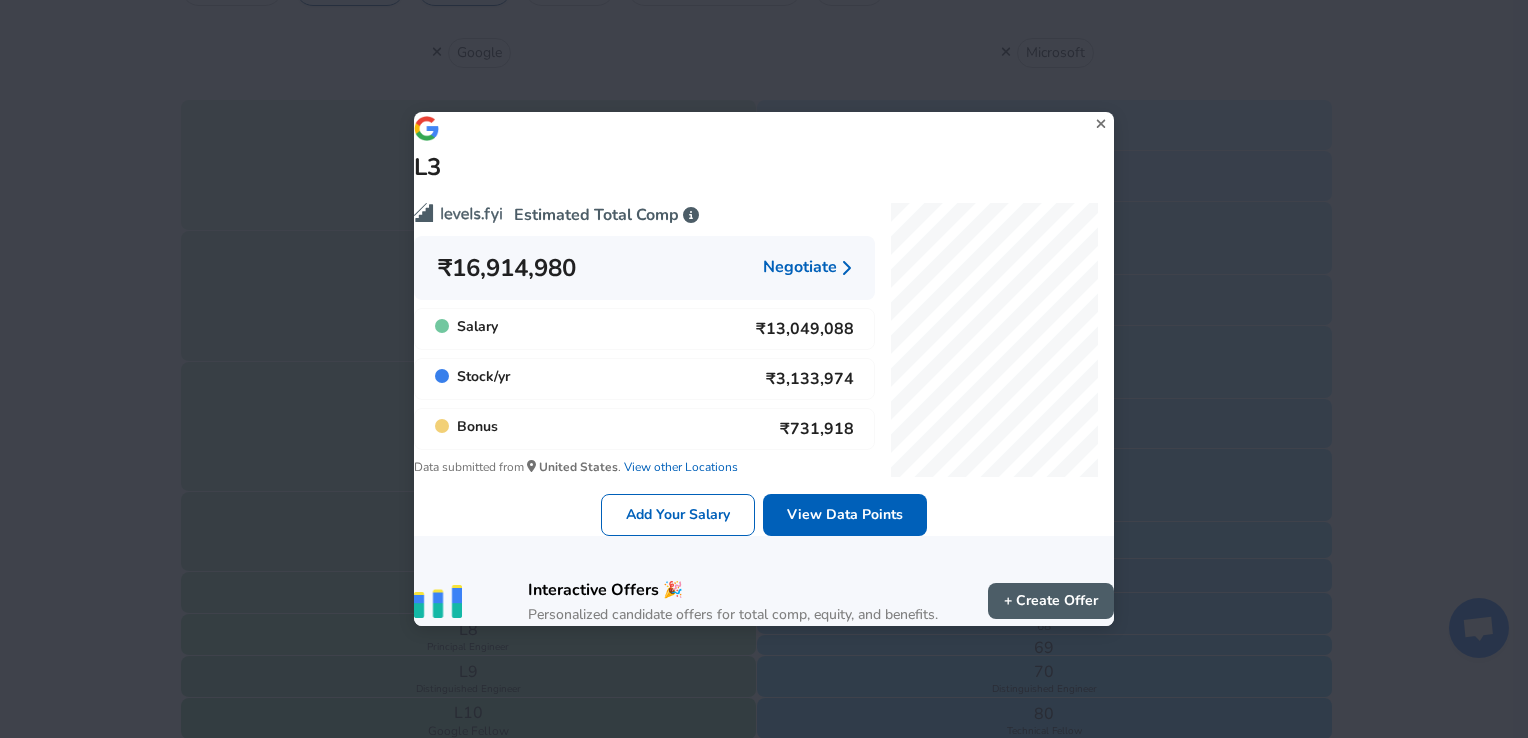 click 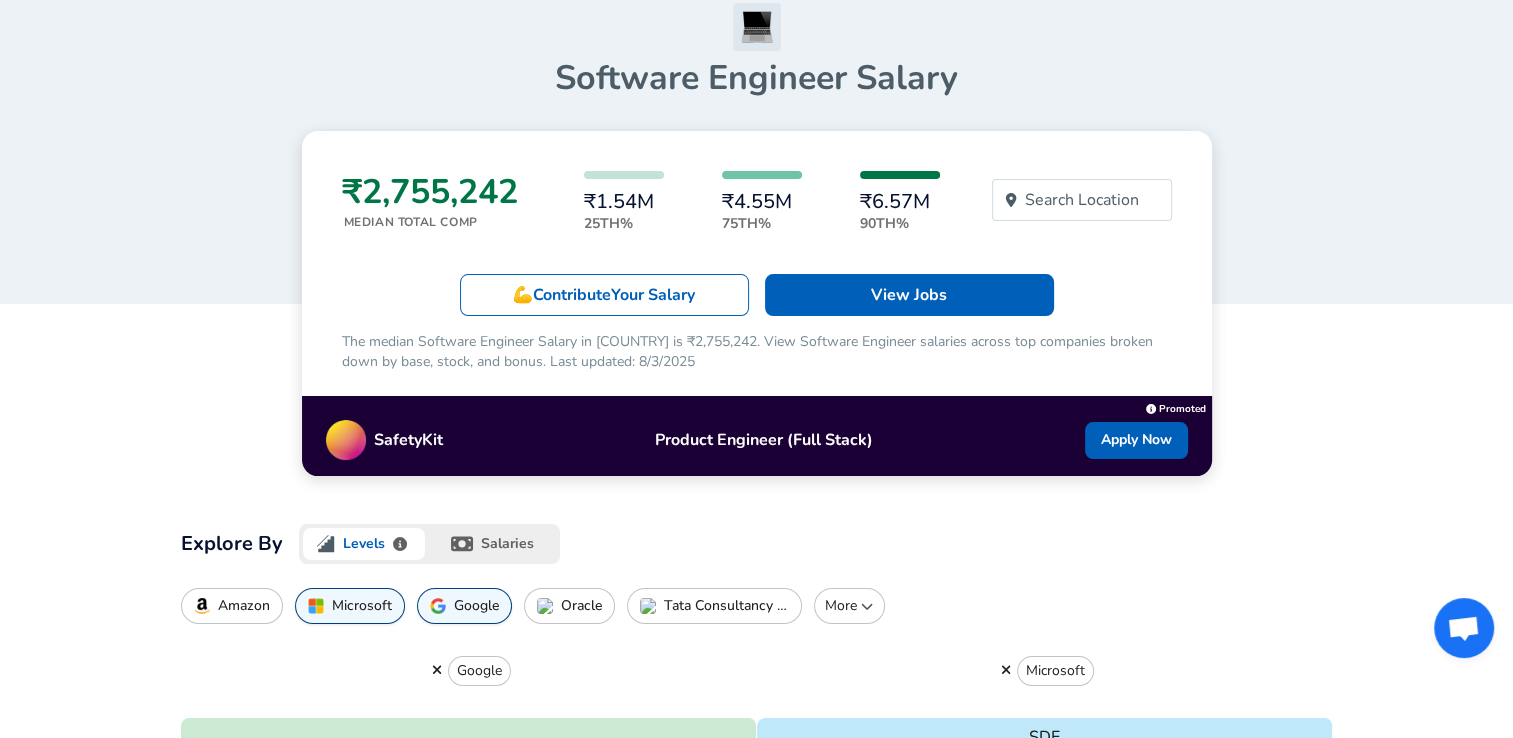 scroll, scrollTop: 0, scrollLeft: 0, axis: both 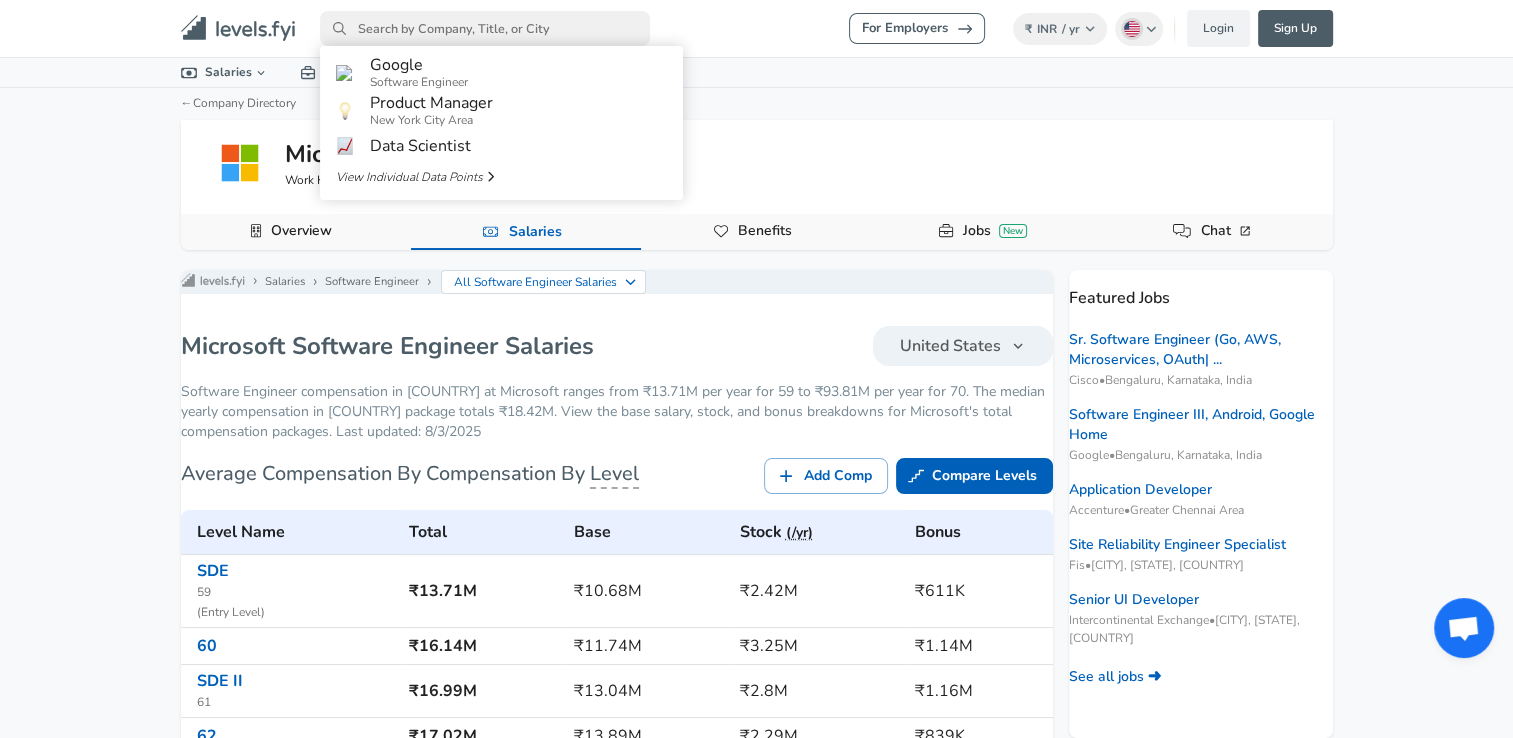 click at bounding box center (485, 28) 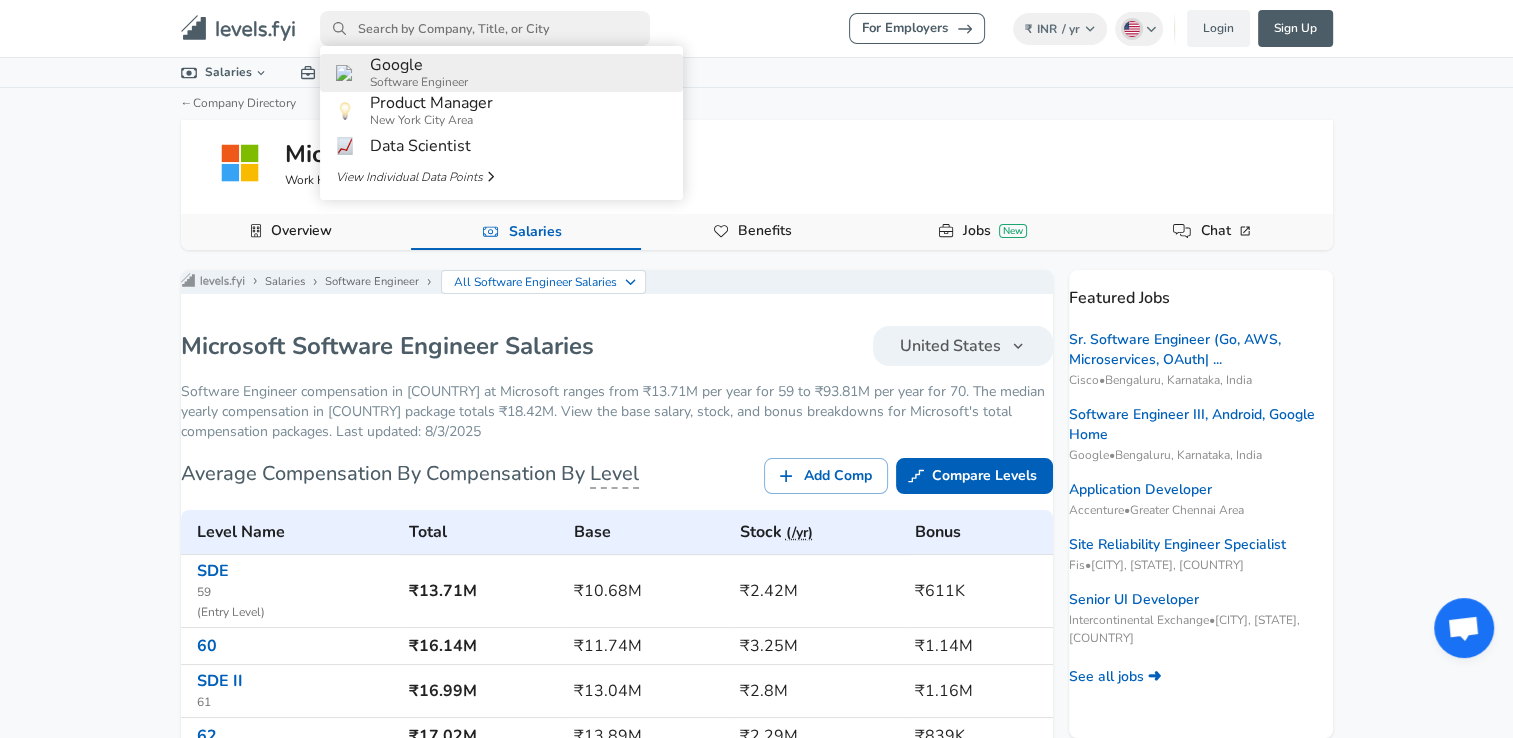 click on "Google" at bounding box center [419, 65] 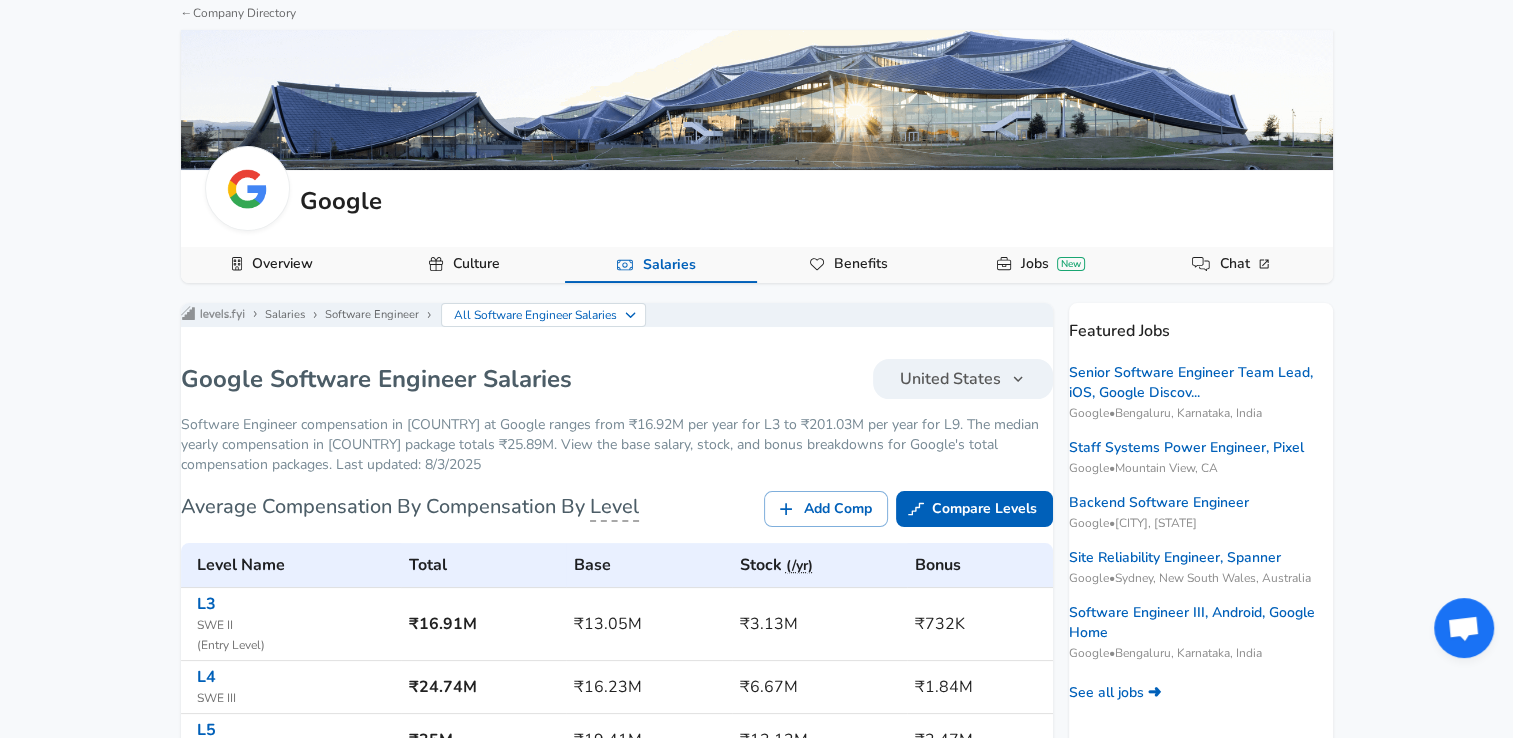 scroll, scrollTop: 108, scrollLeft: 0, axis: vertical 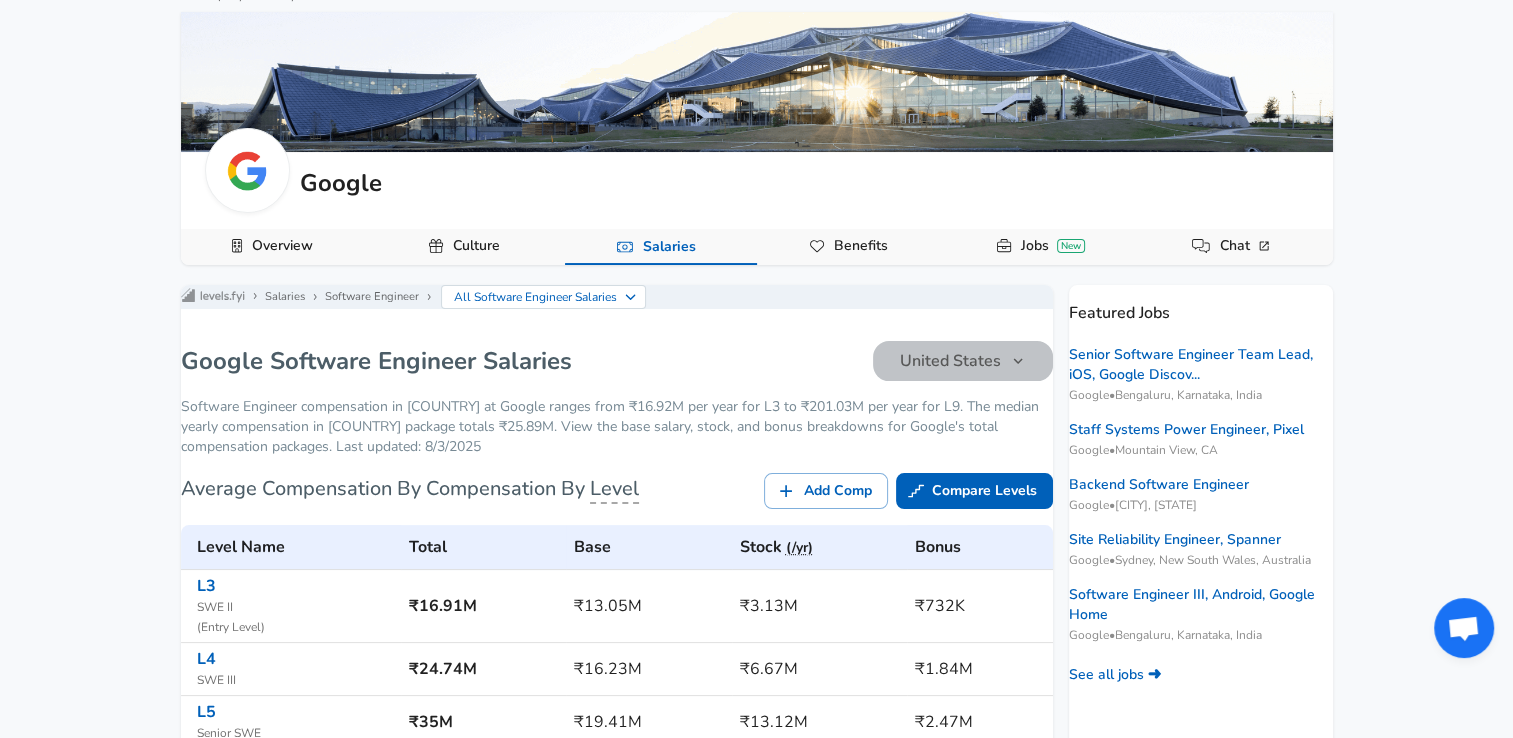 click on "United States" at bounding box center [950, 361] 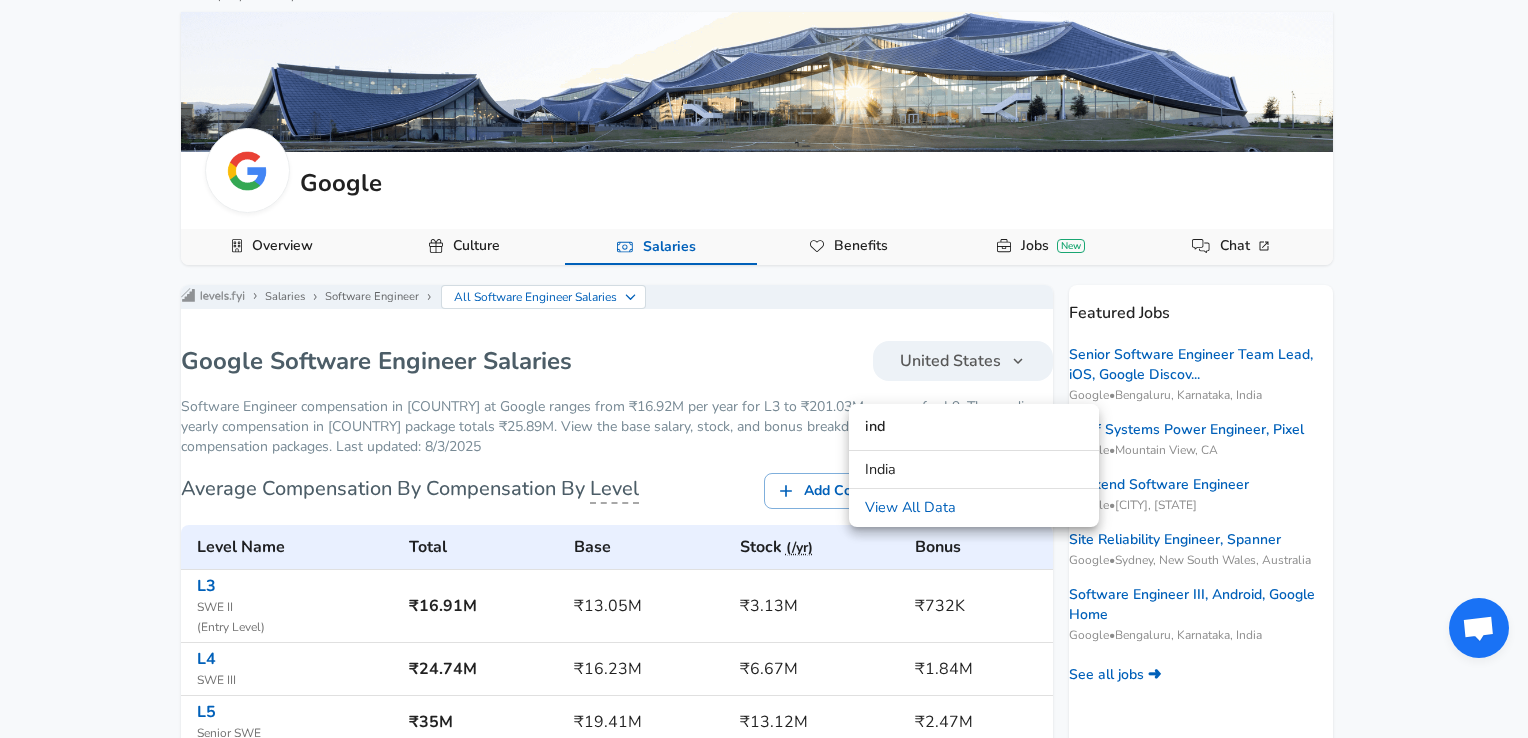 type on "ind" 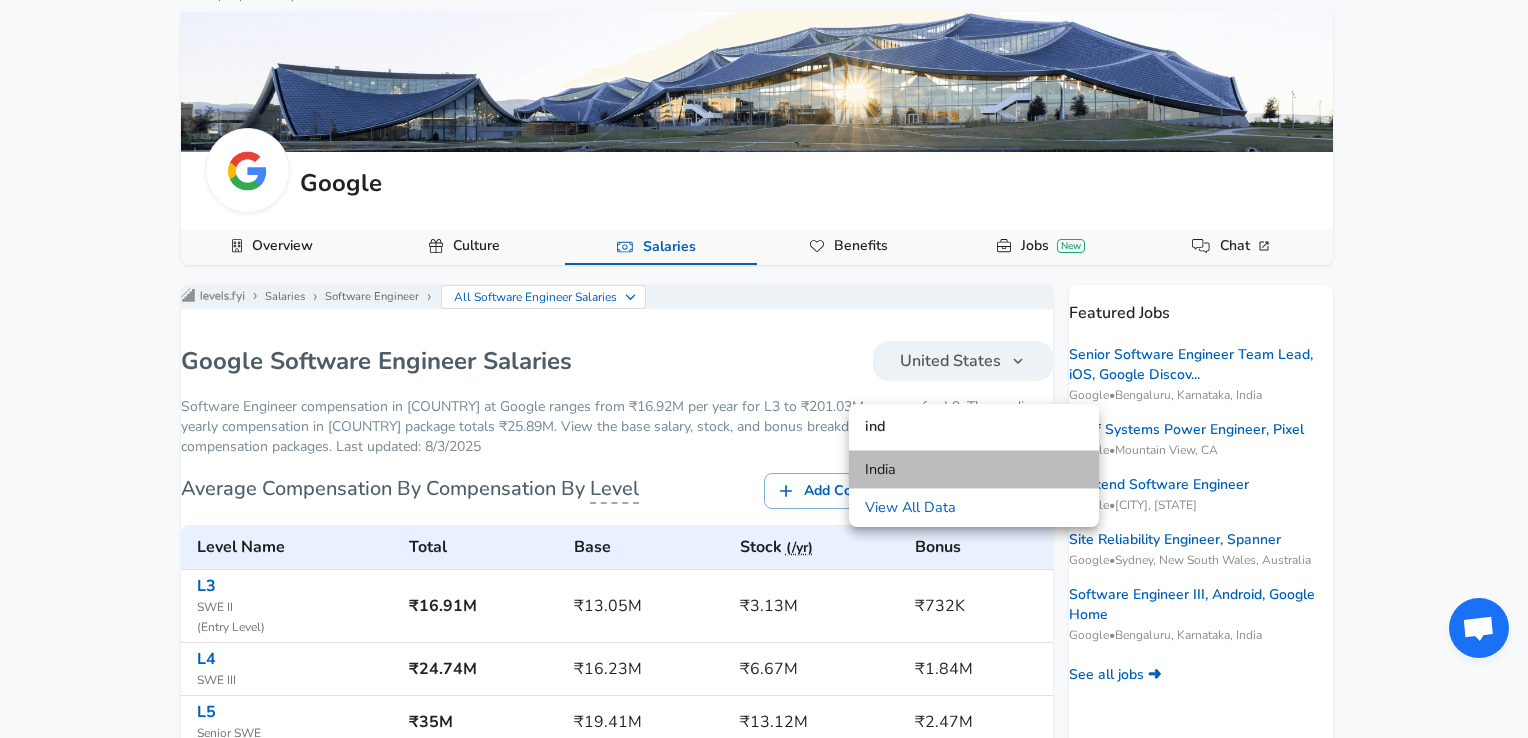 click on "India" at bounding box center [880, 470] 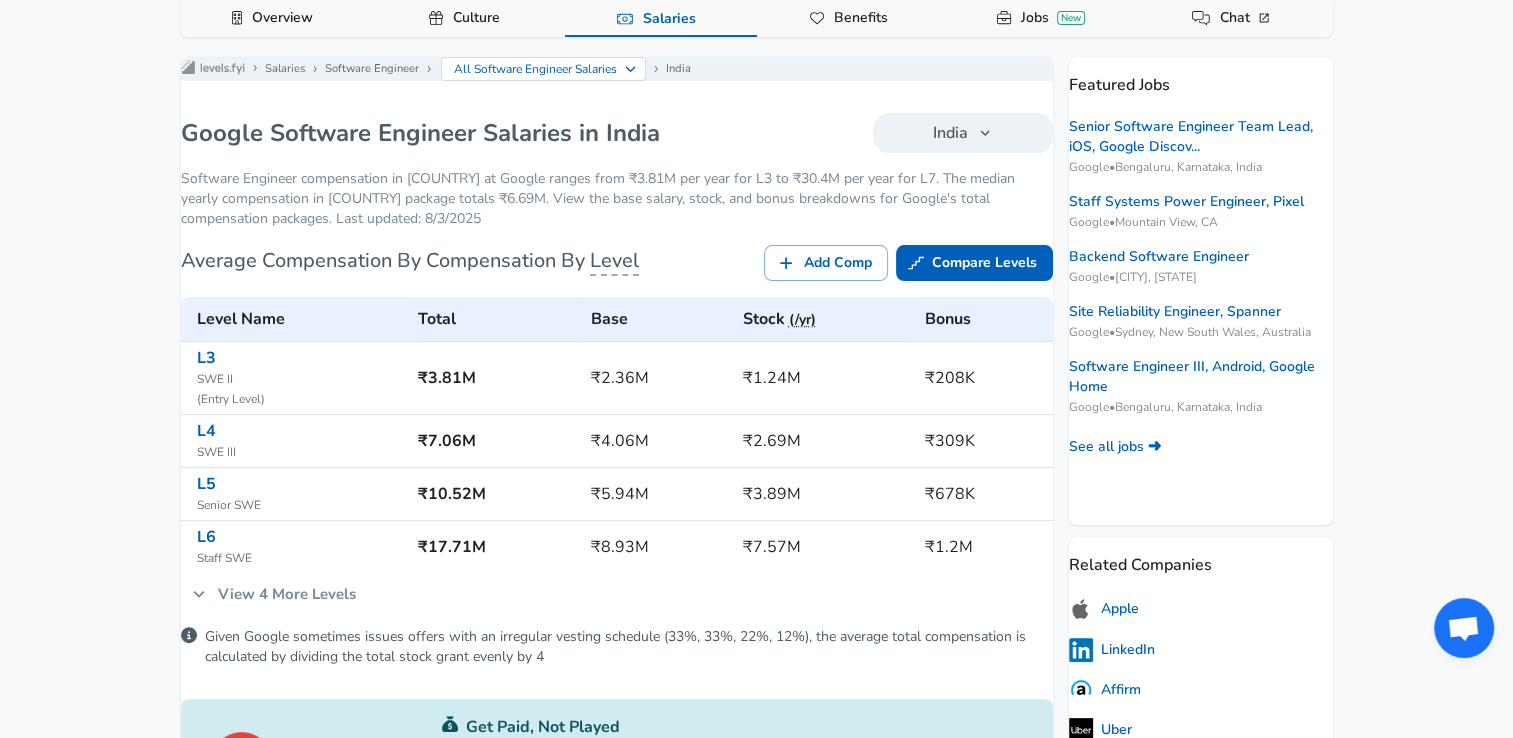 scroll, scrollTop: 336, scrollLeft: 0, axis: vertical 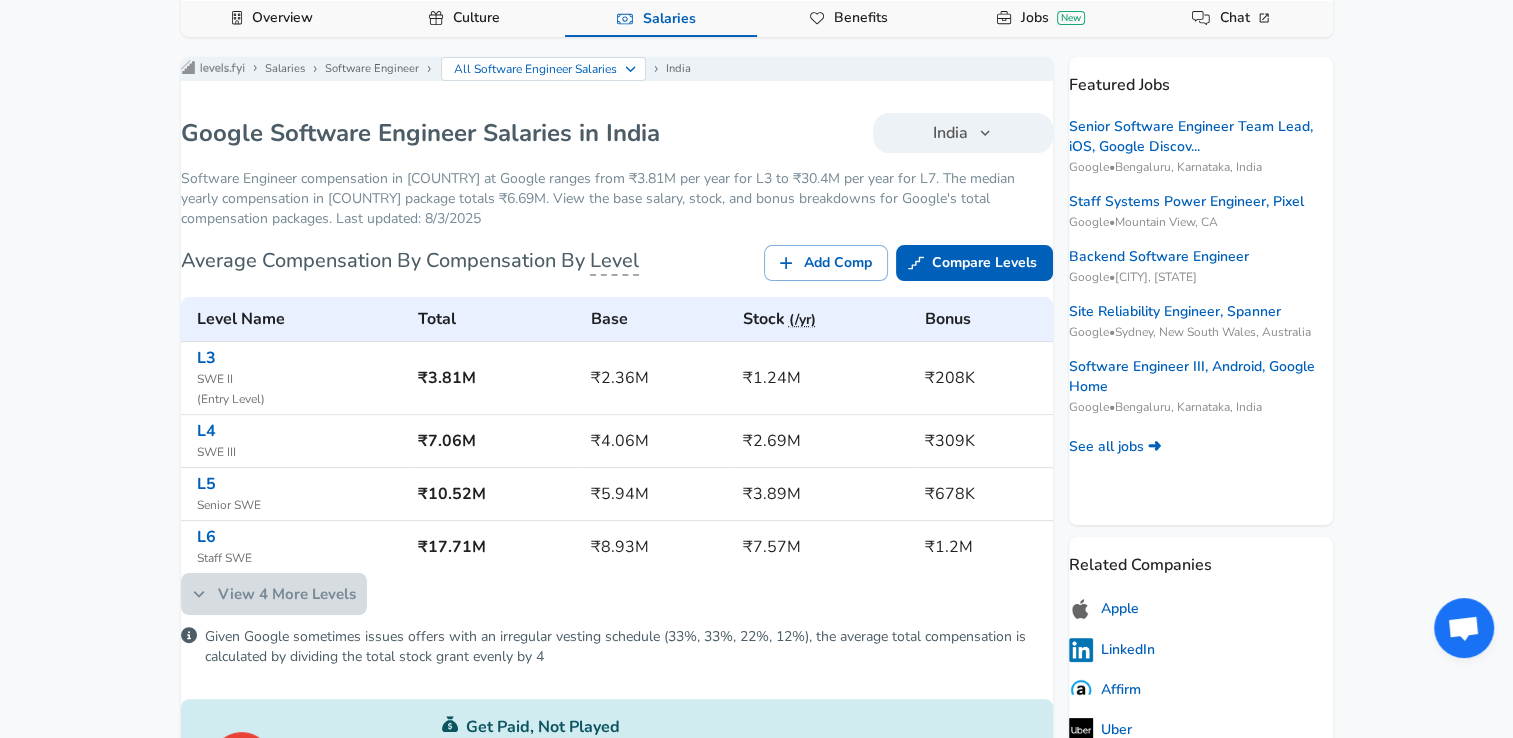 click on "View   4   More Levels" at bounding box center [274, 594] 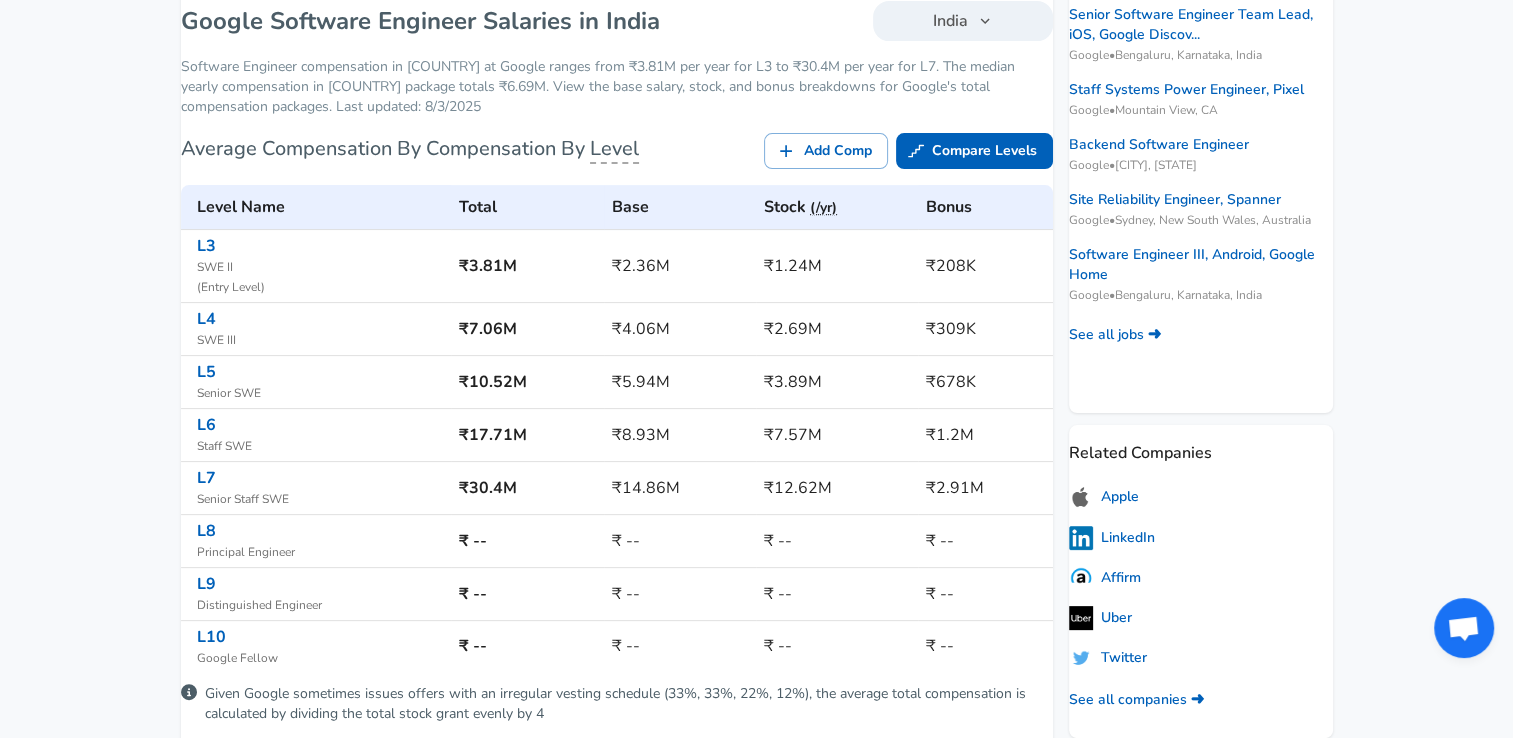 scroll, scrollTop: 452, scrollLeft: 0, axis: vertical 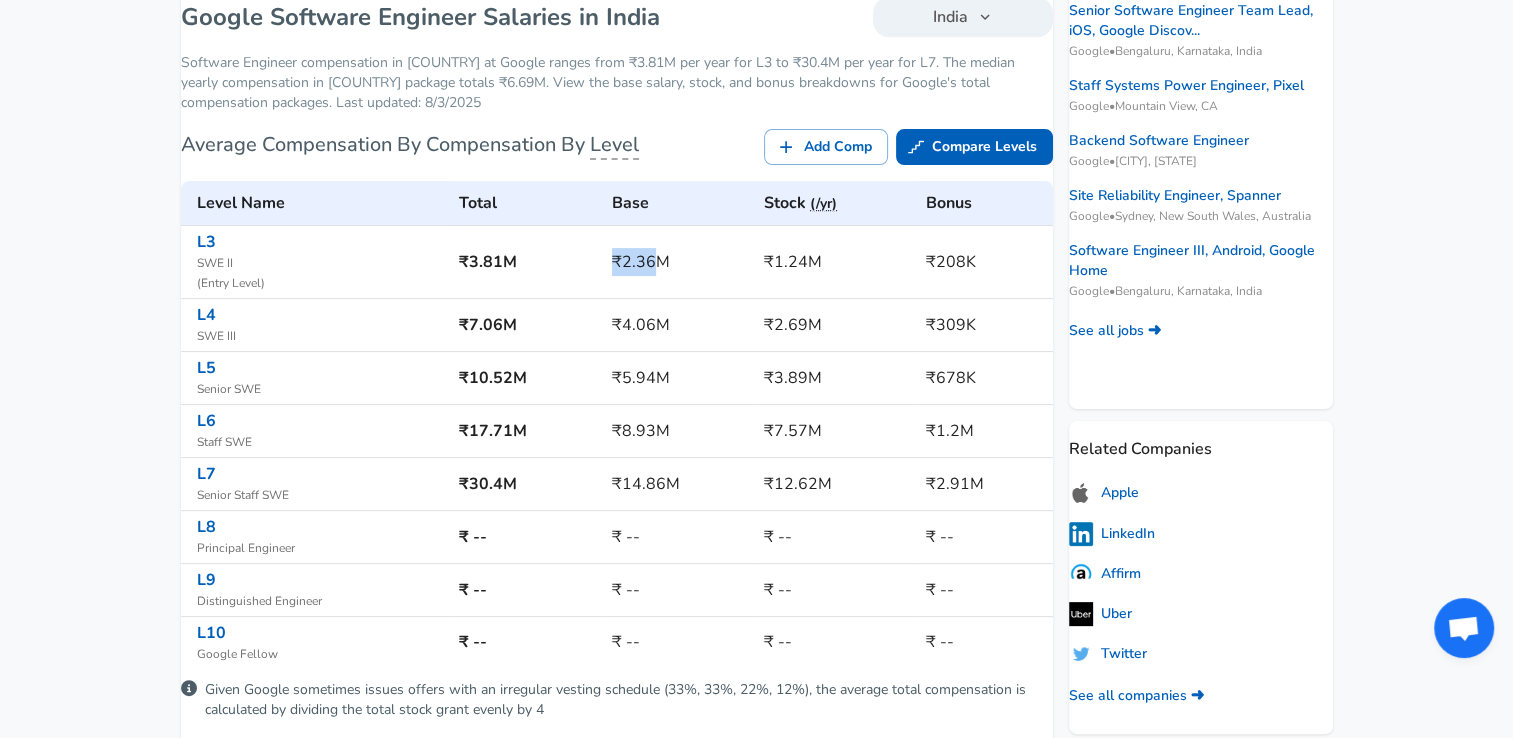 drag, startPoint x: 616, startPoint y: 278, endPoint x: 652, endPoint y: 279, distance: 36.013885 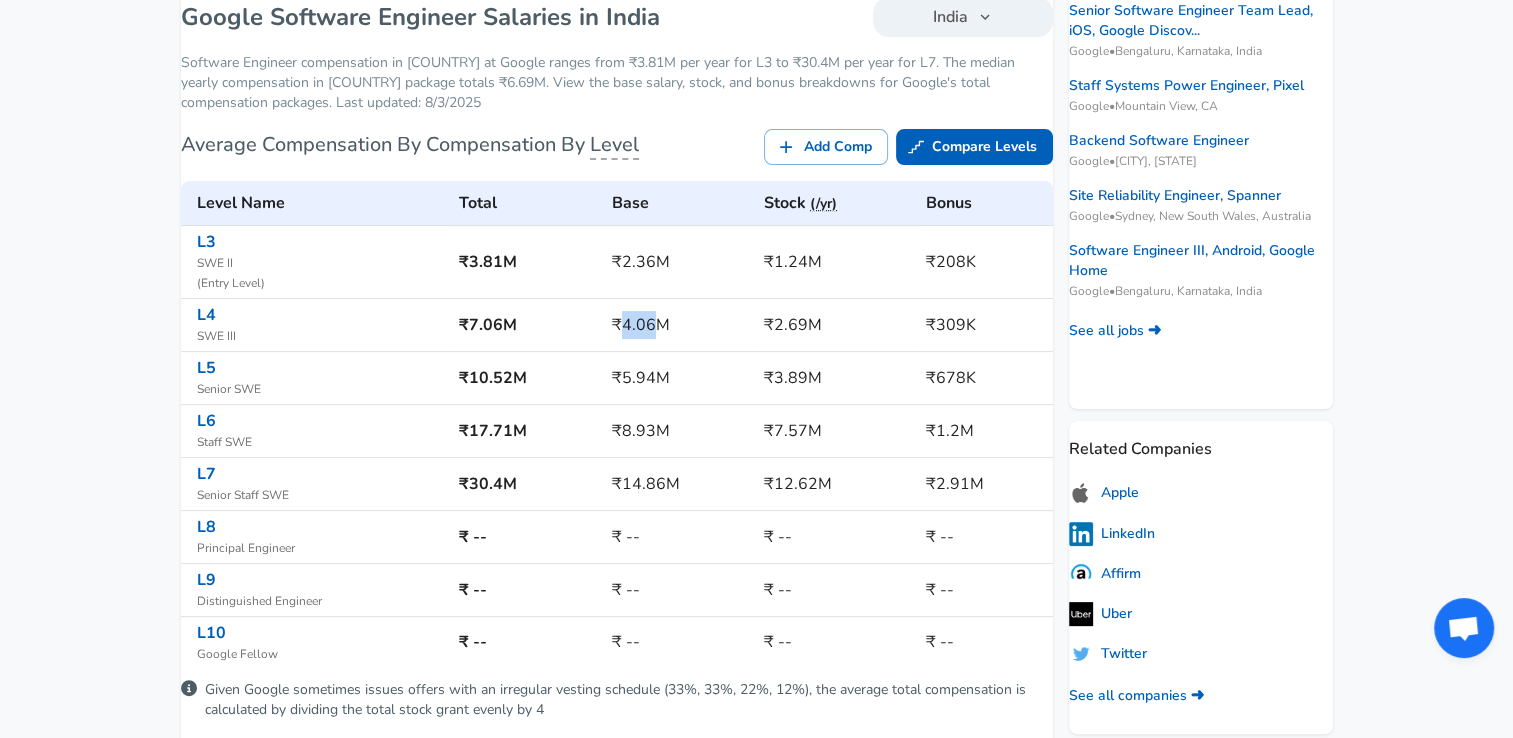 drag, startPoint x: 652, startPoint y: 279, endPoint x: 660, endPoint y: 347, distance: 68.46897 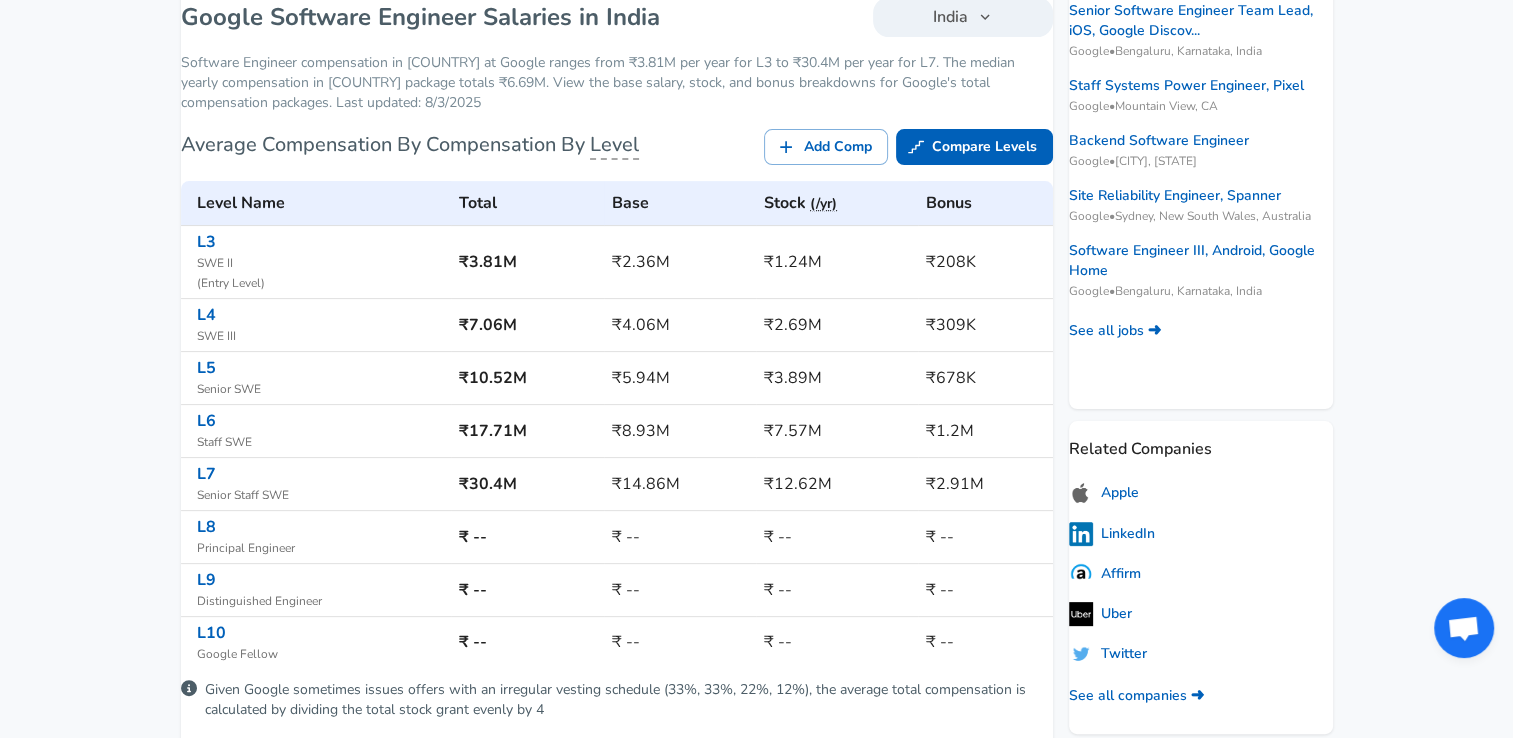 click on "₹ --" at bounding box center [680, 536] 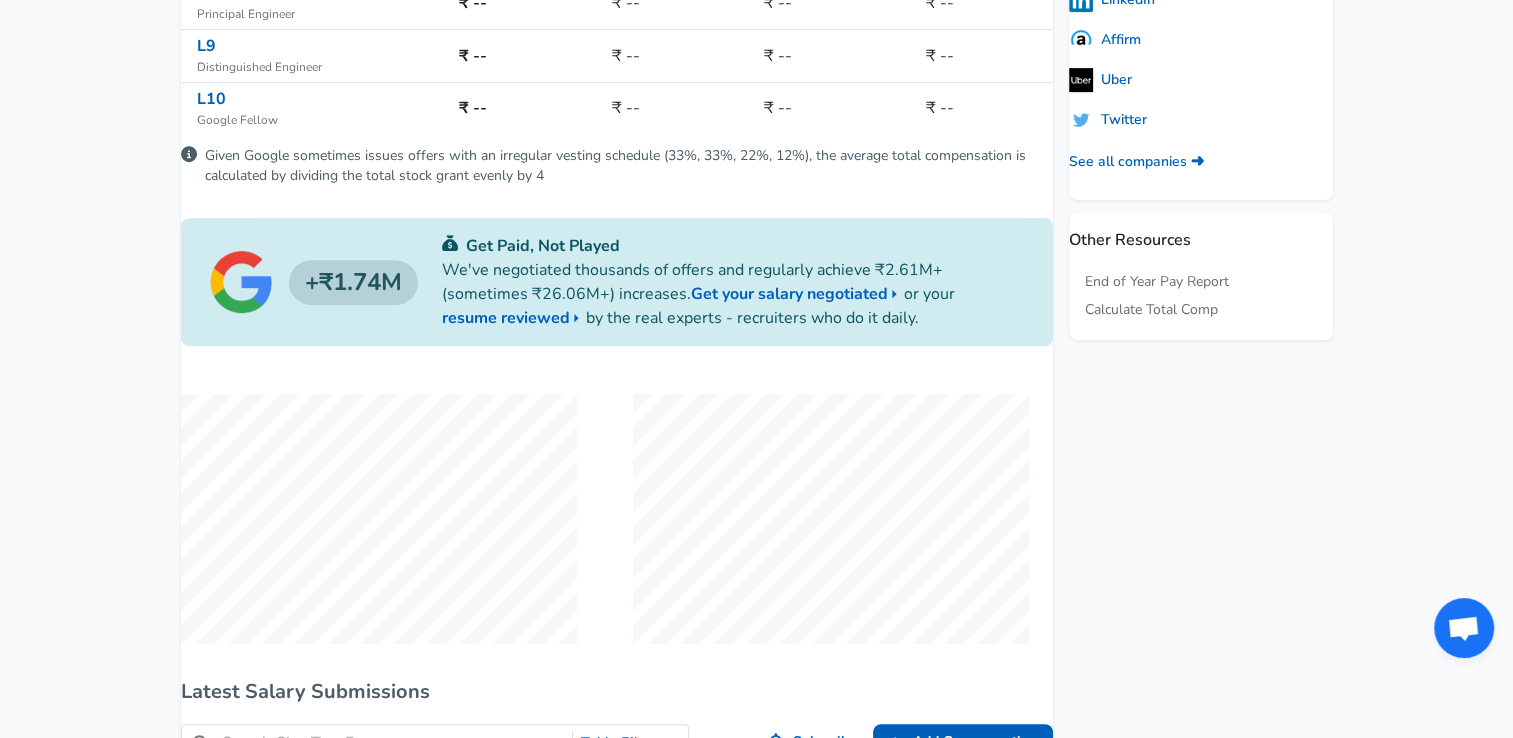 scroll, scrollTop: 992, scrollLeft: 0, axis: vertical 